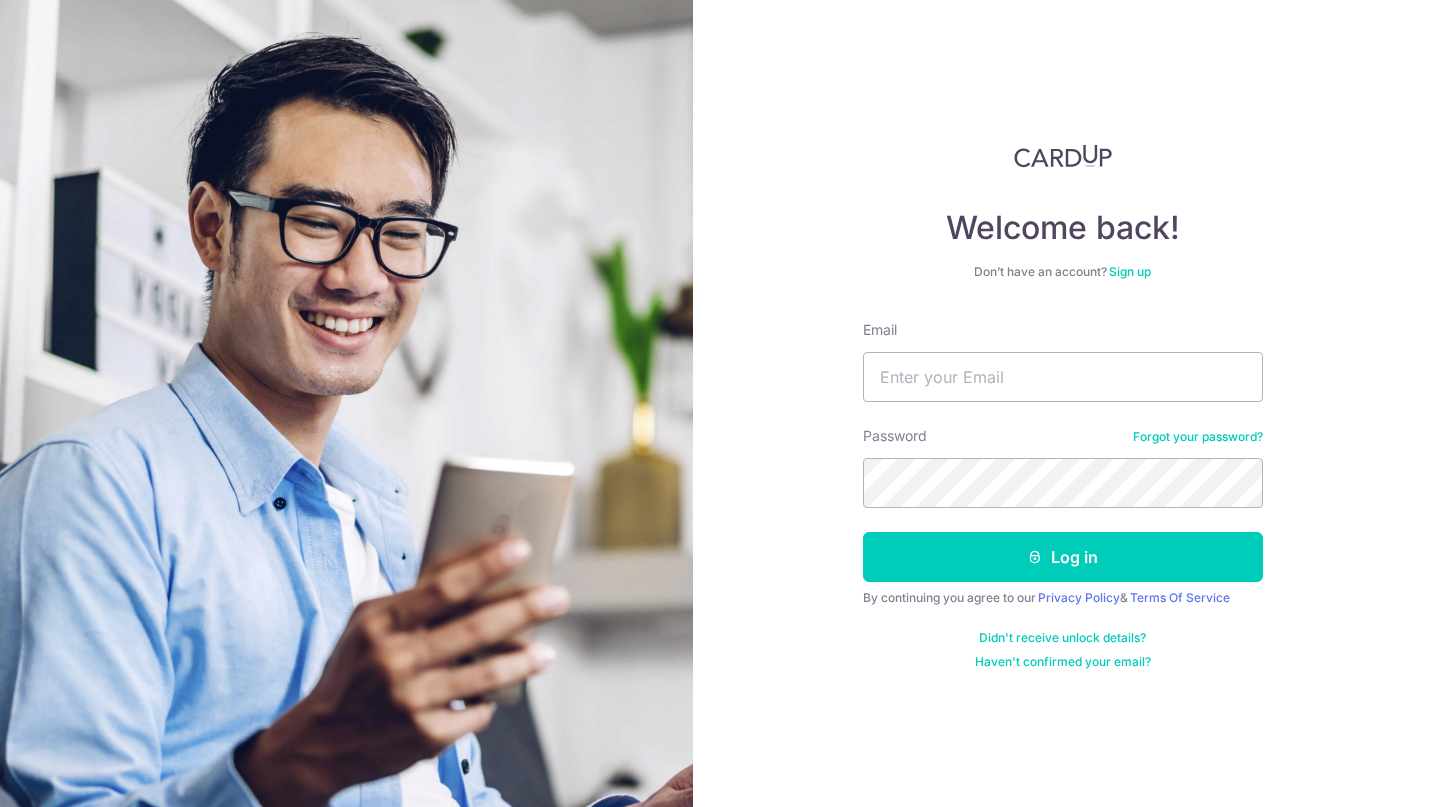 scroll, scrollTop: 0, scrollLeft: 0, axis: both 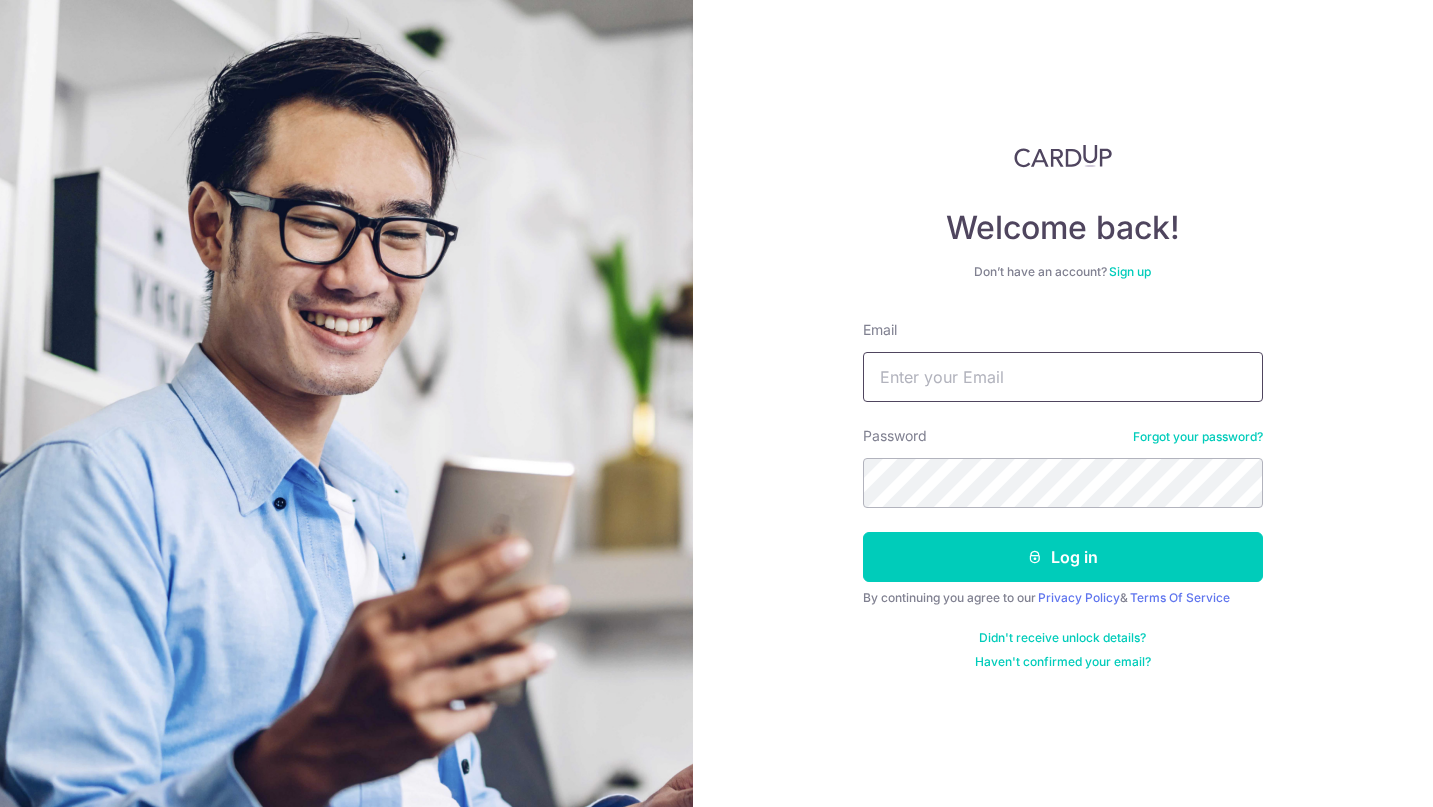 type on "[EMAIL]" 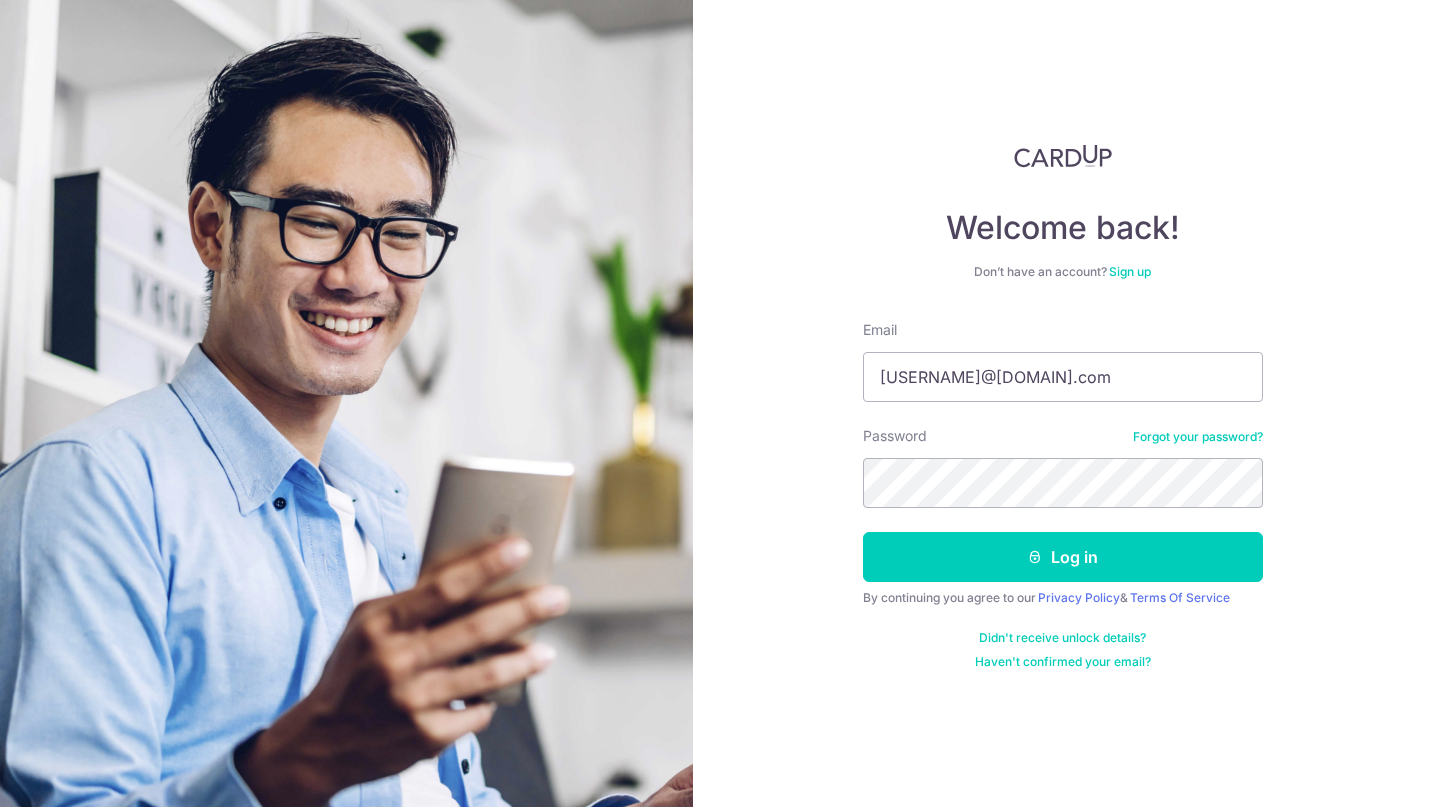 click on "Sign up" at bounding box center [1130, 271] 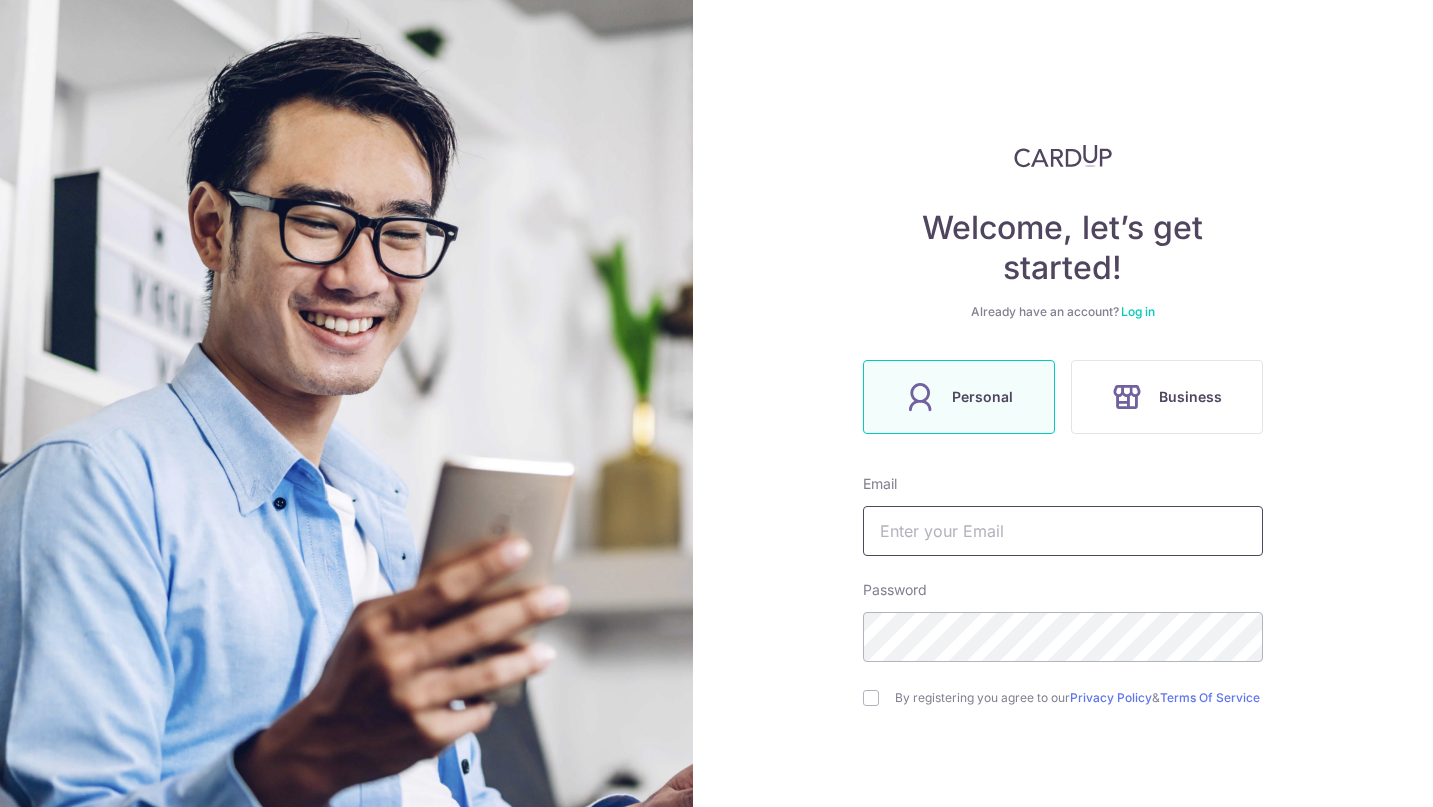 click at bounding box center [1063, 531] 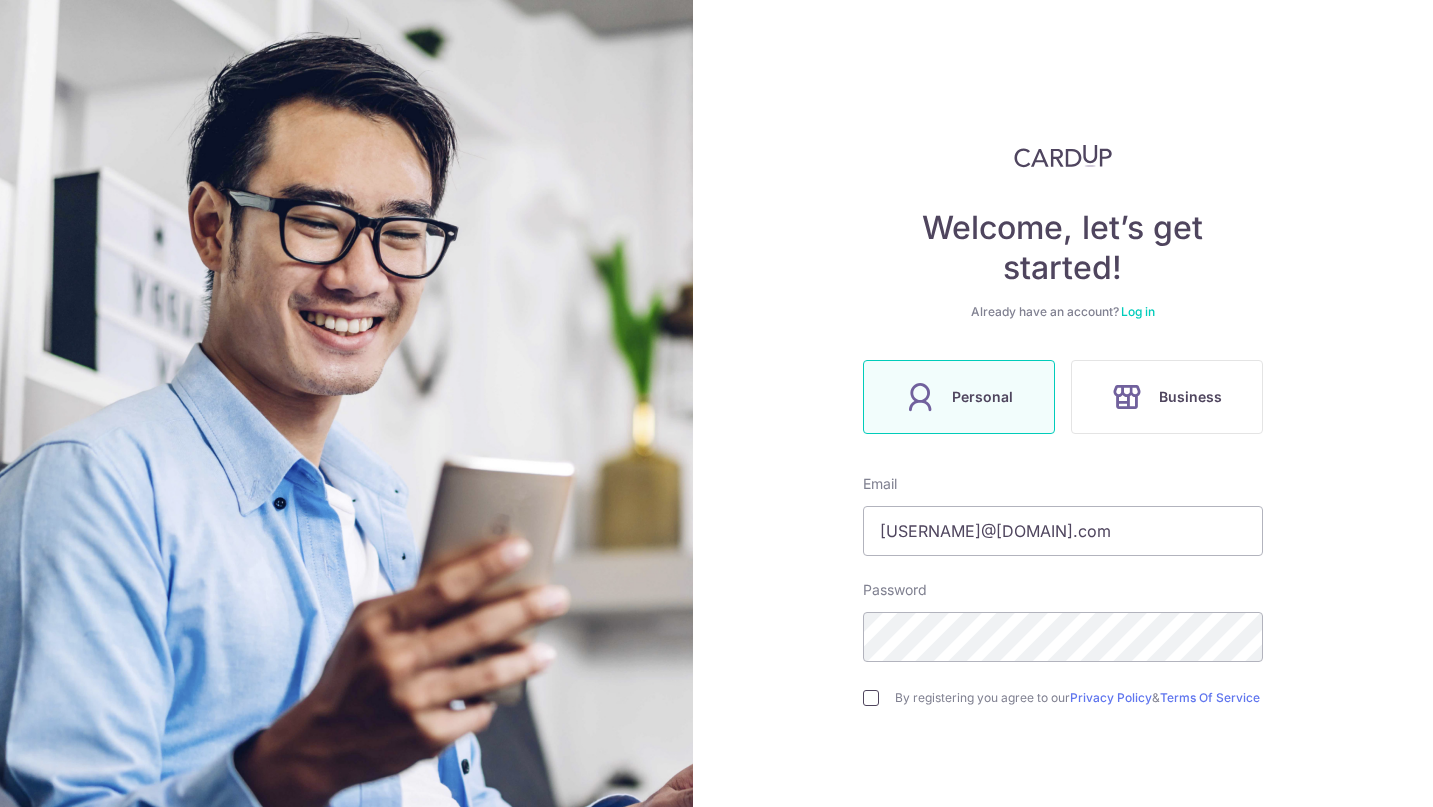 click at bounding box center (871, 698) 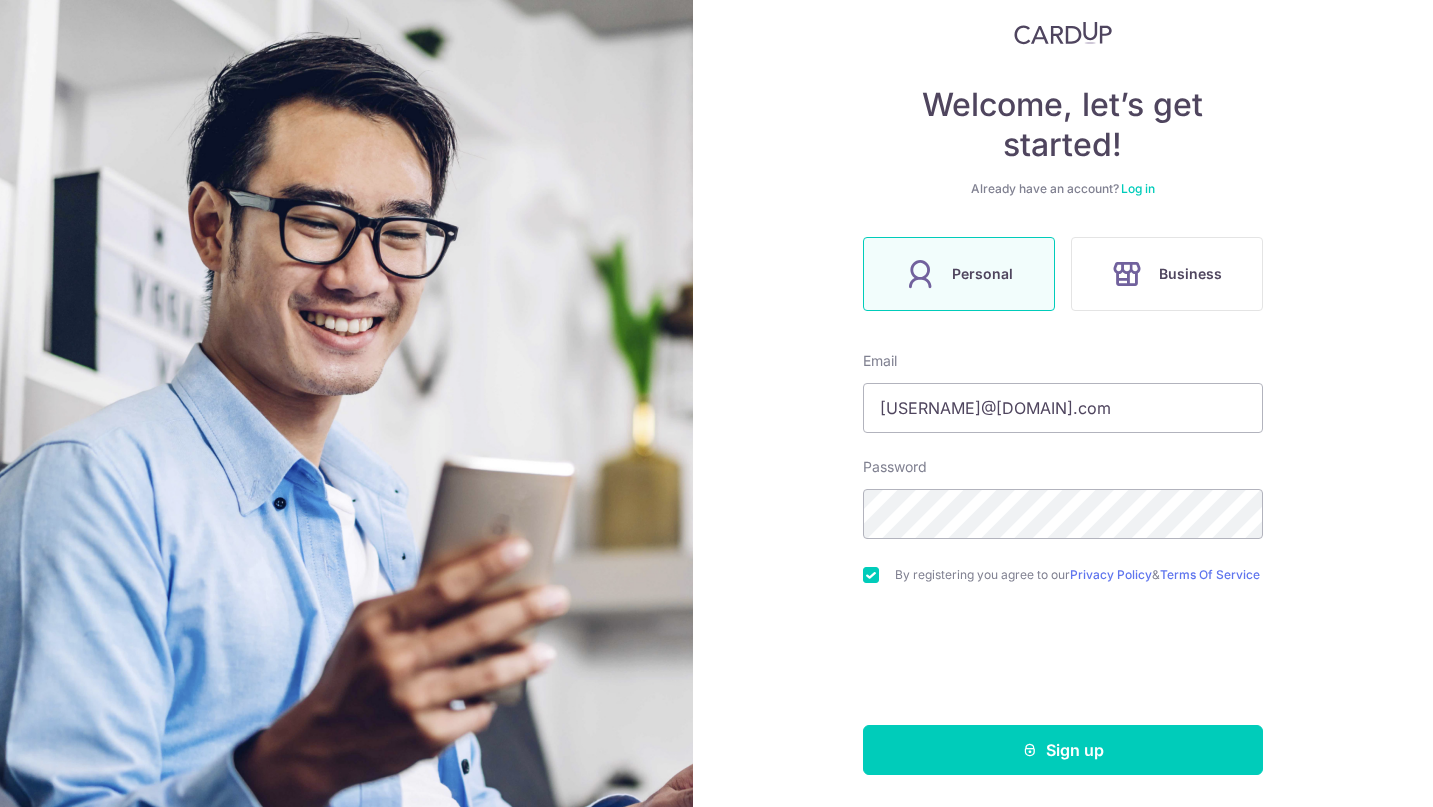 scroll, scrollTop: 131, scrollLeft: 0, axis: vertical 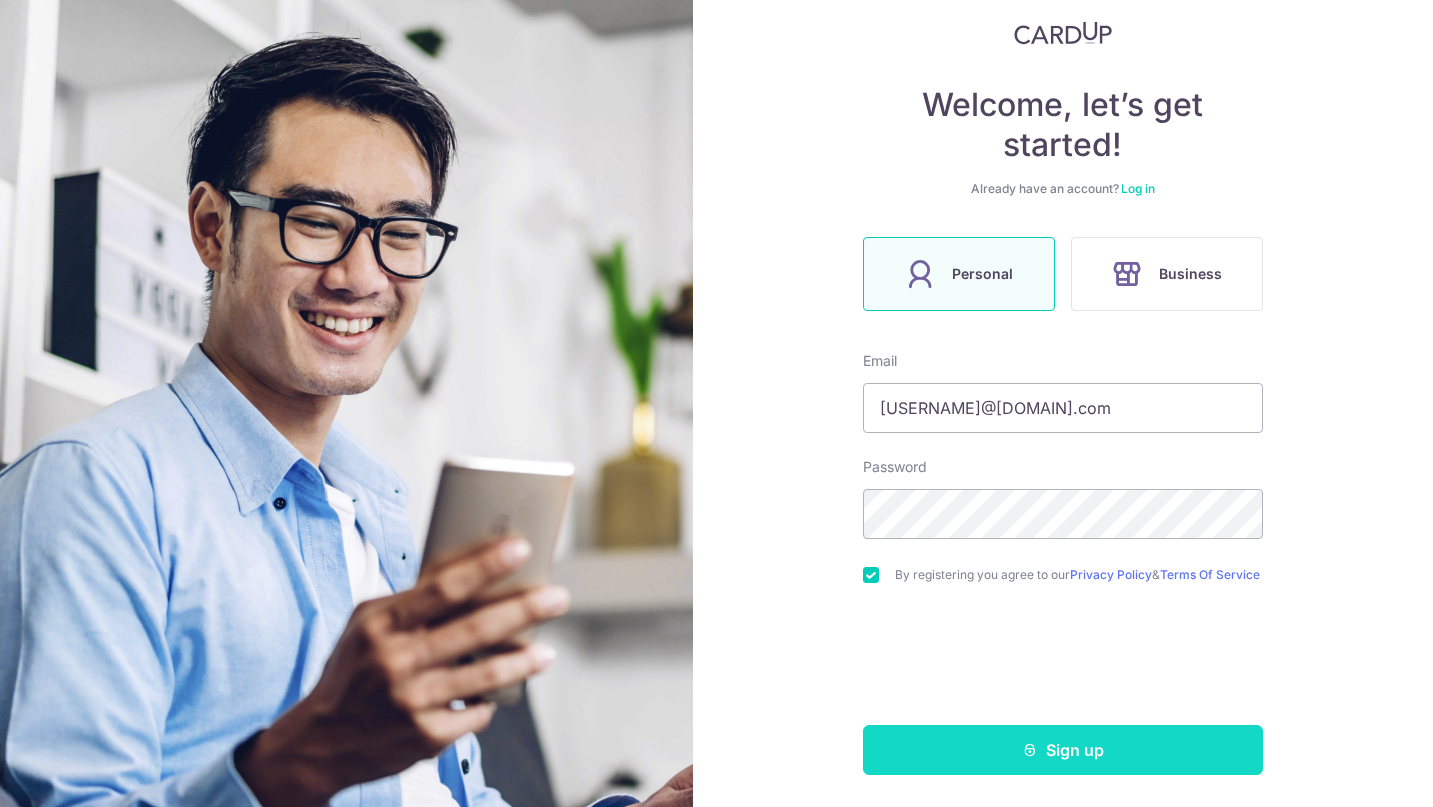 click on "Sign up" at bounding box center (1063, 750) 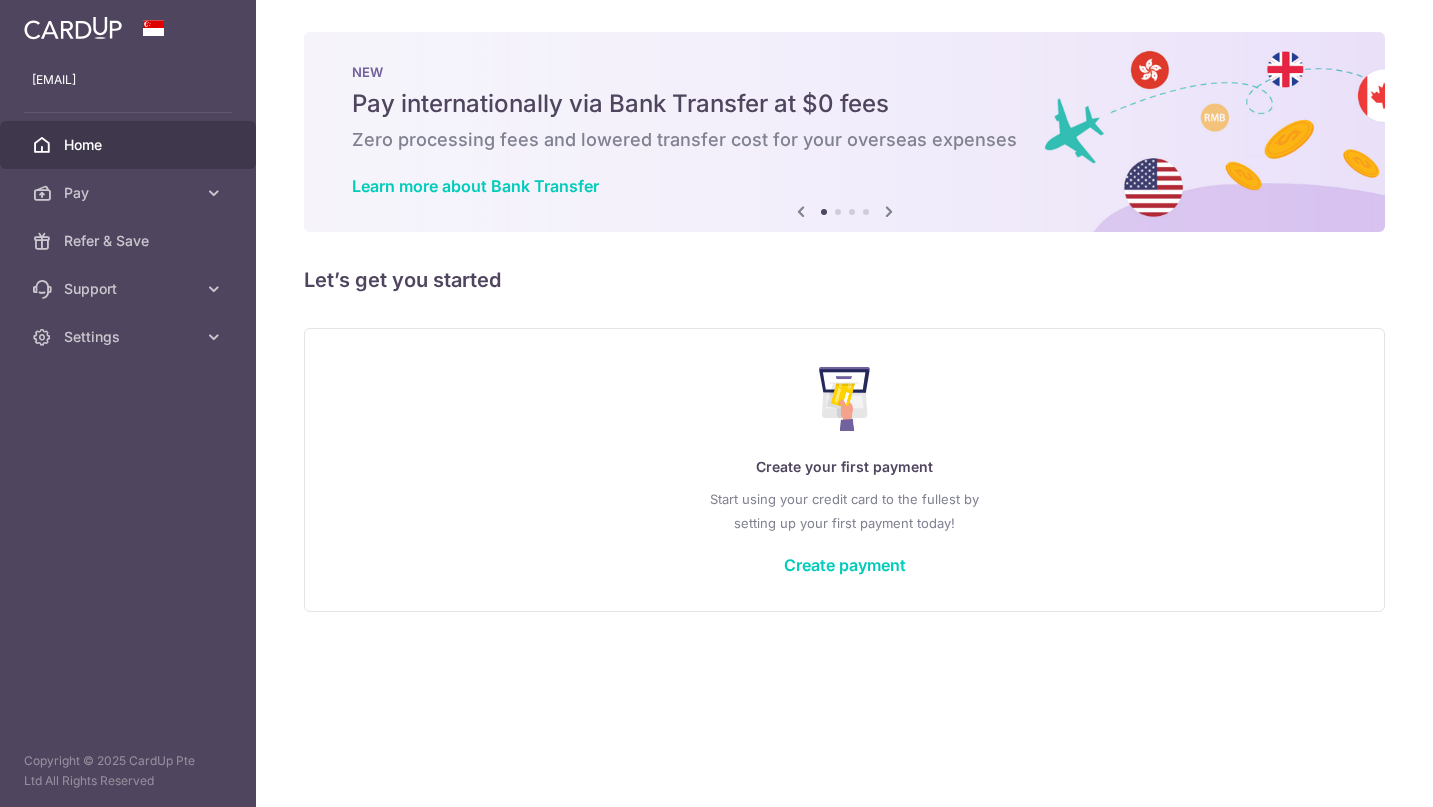 scroll, scrollTop: 0, scrollLeft: 0, axis: both 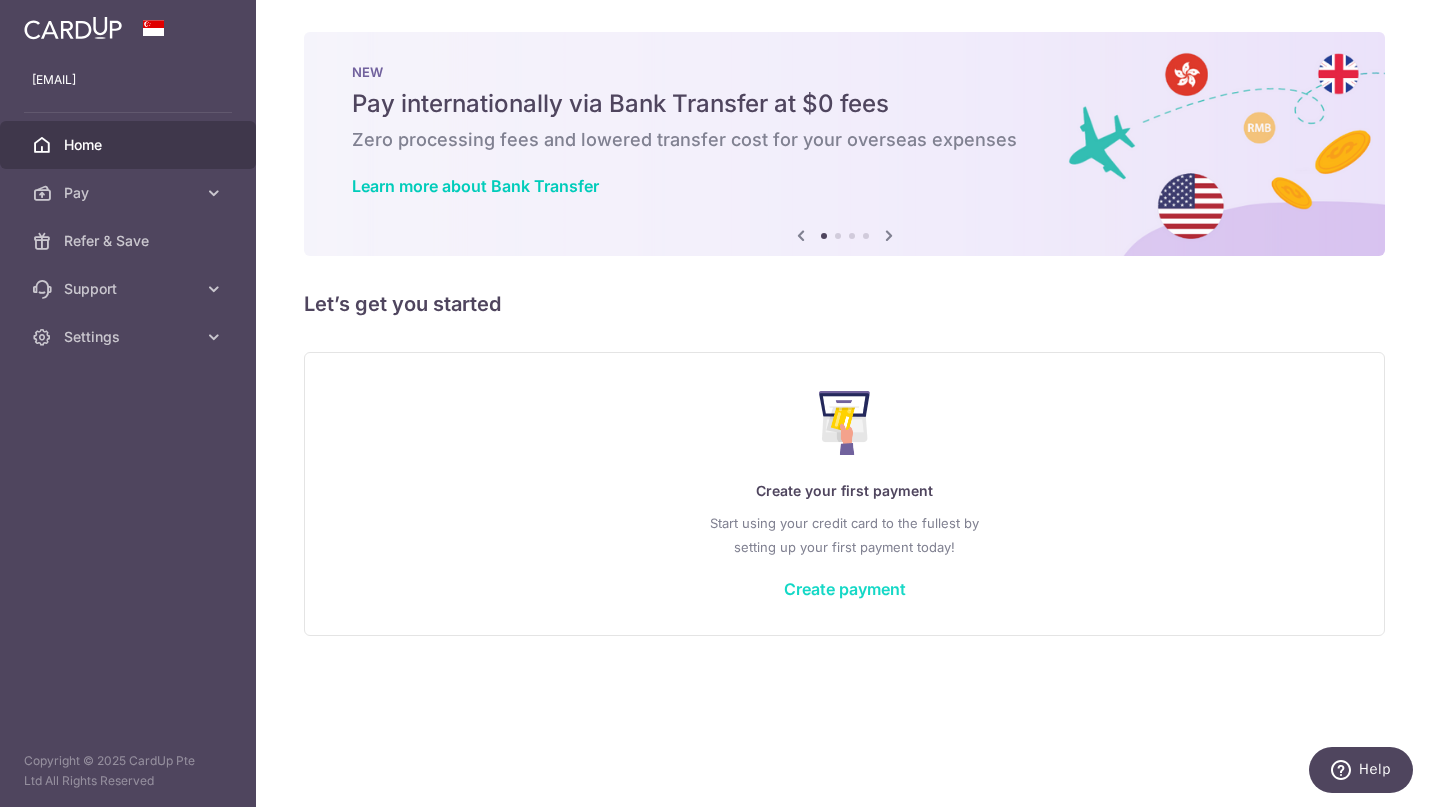 click on "Create payment" at bounding box center (845, 589) 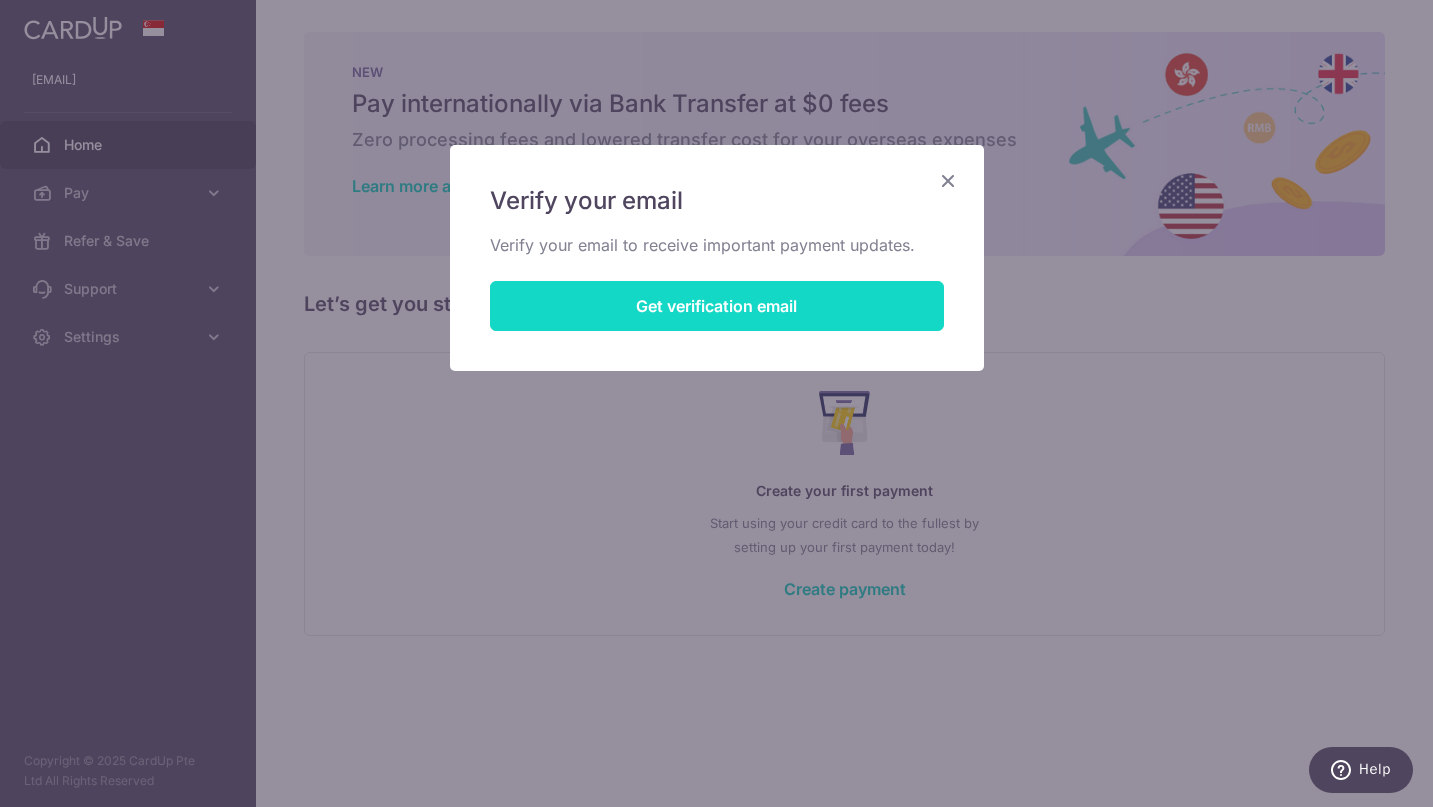 click on "Get verification email" at bounding box center (717, 306) 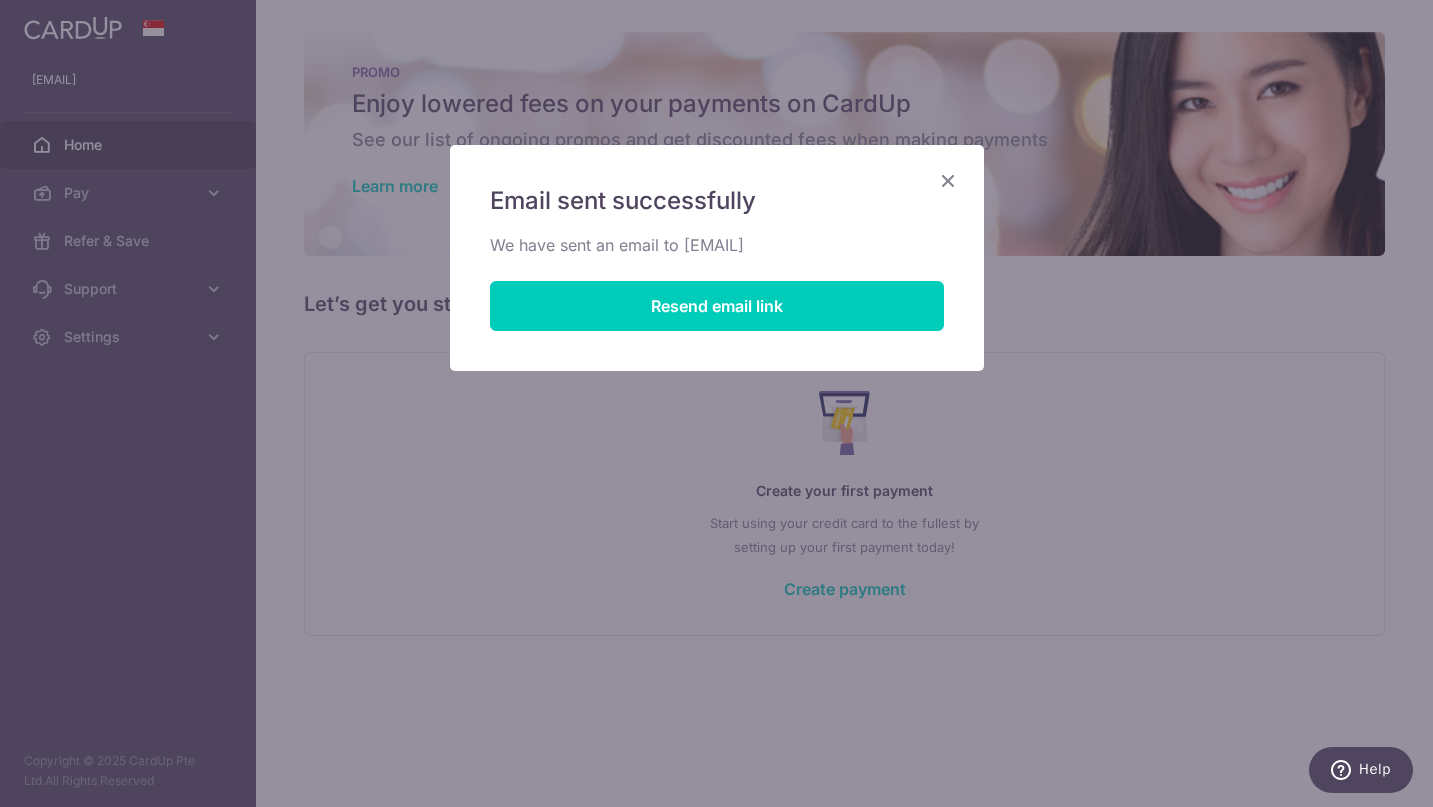click at bounding box center [948, 180] 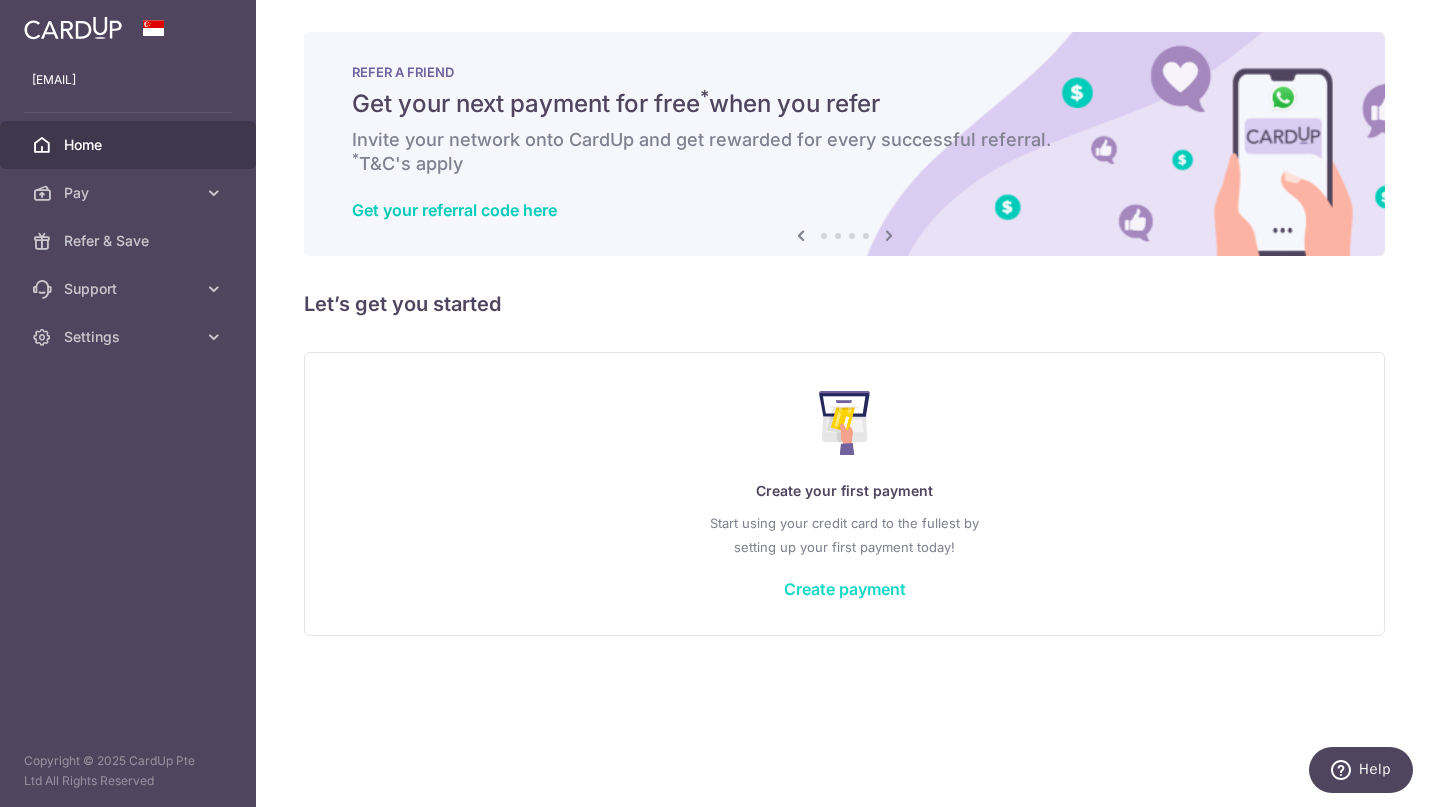 click on "Create payment" at bounding box center [845, 589] 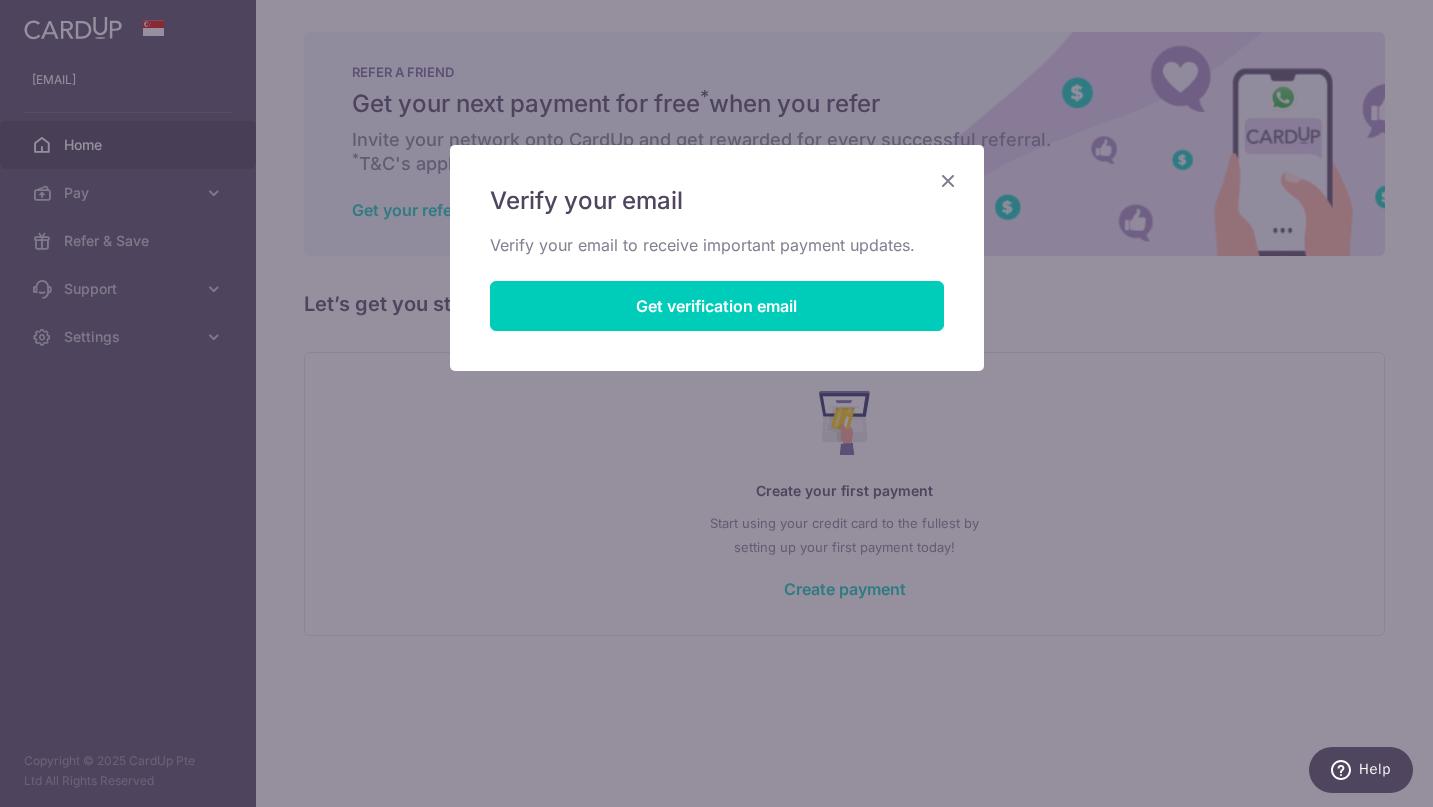 click at bounding box center [948, 180] 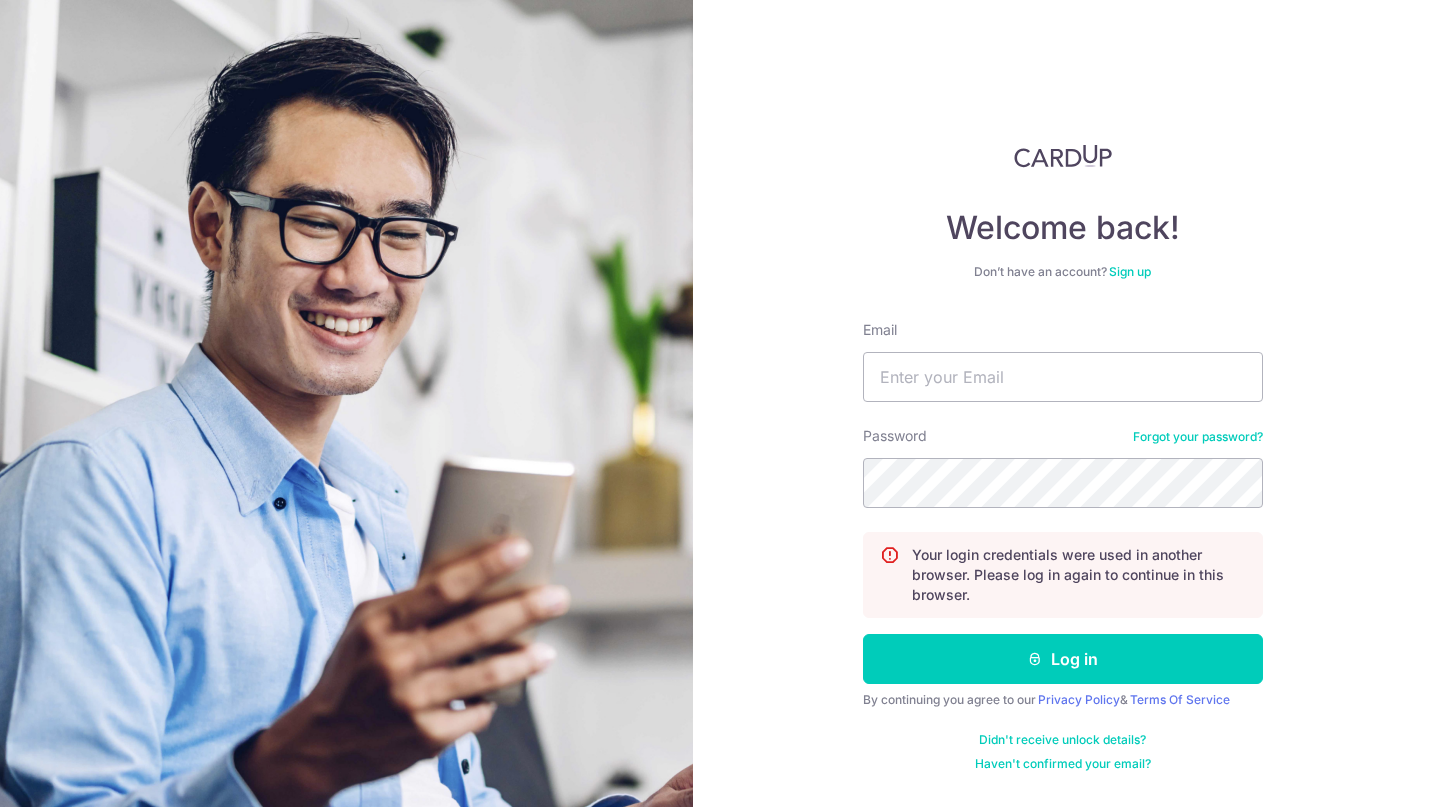 scroll, scrollTop: 0, scrollLeft: 0, axis: both 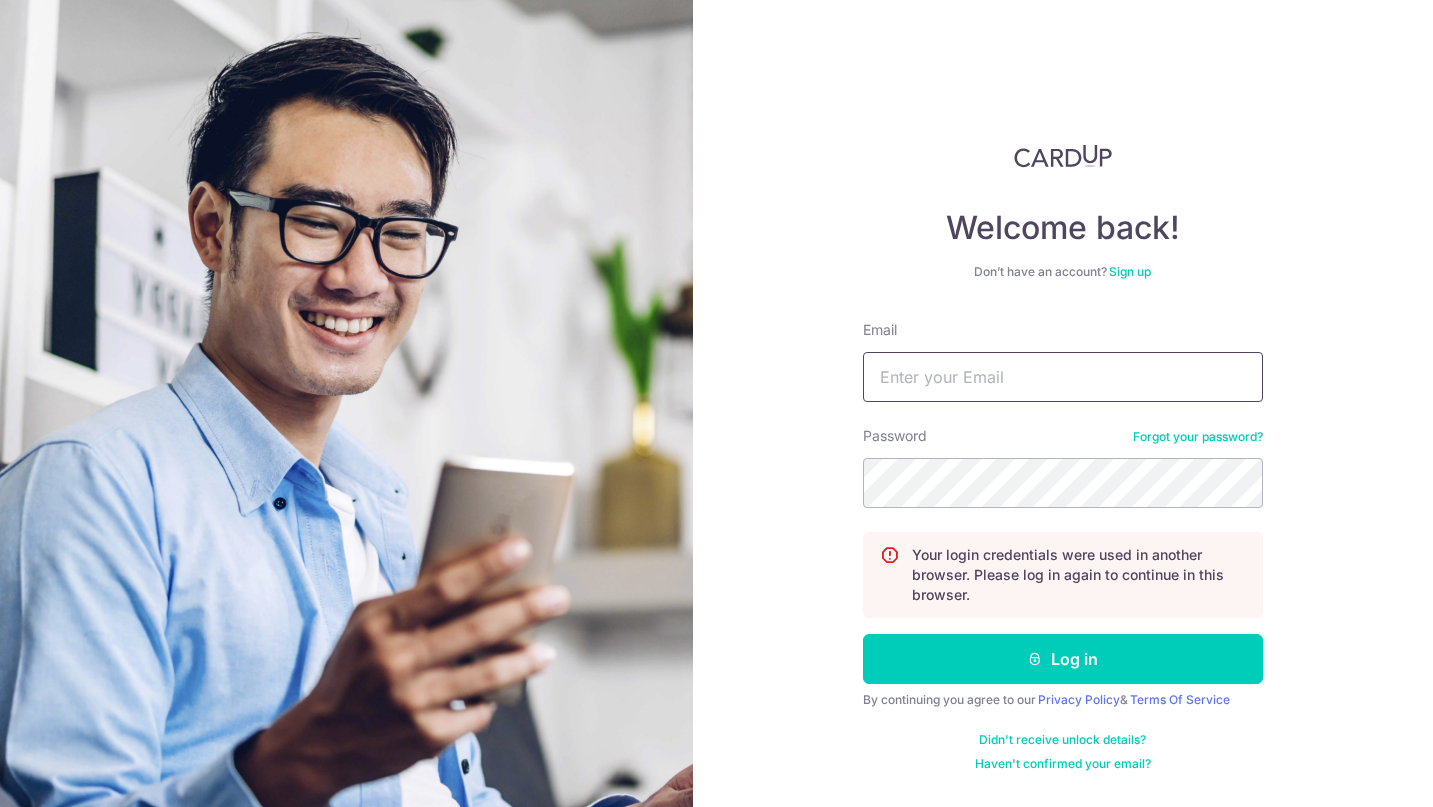 type on "[EMAIL]" 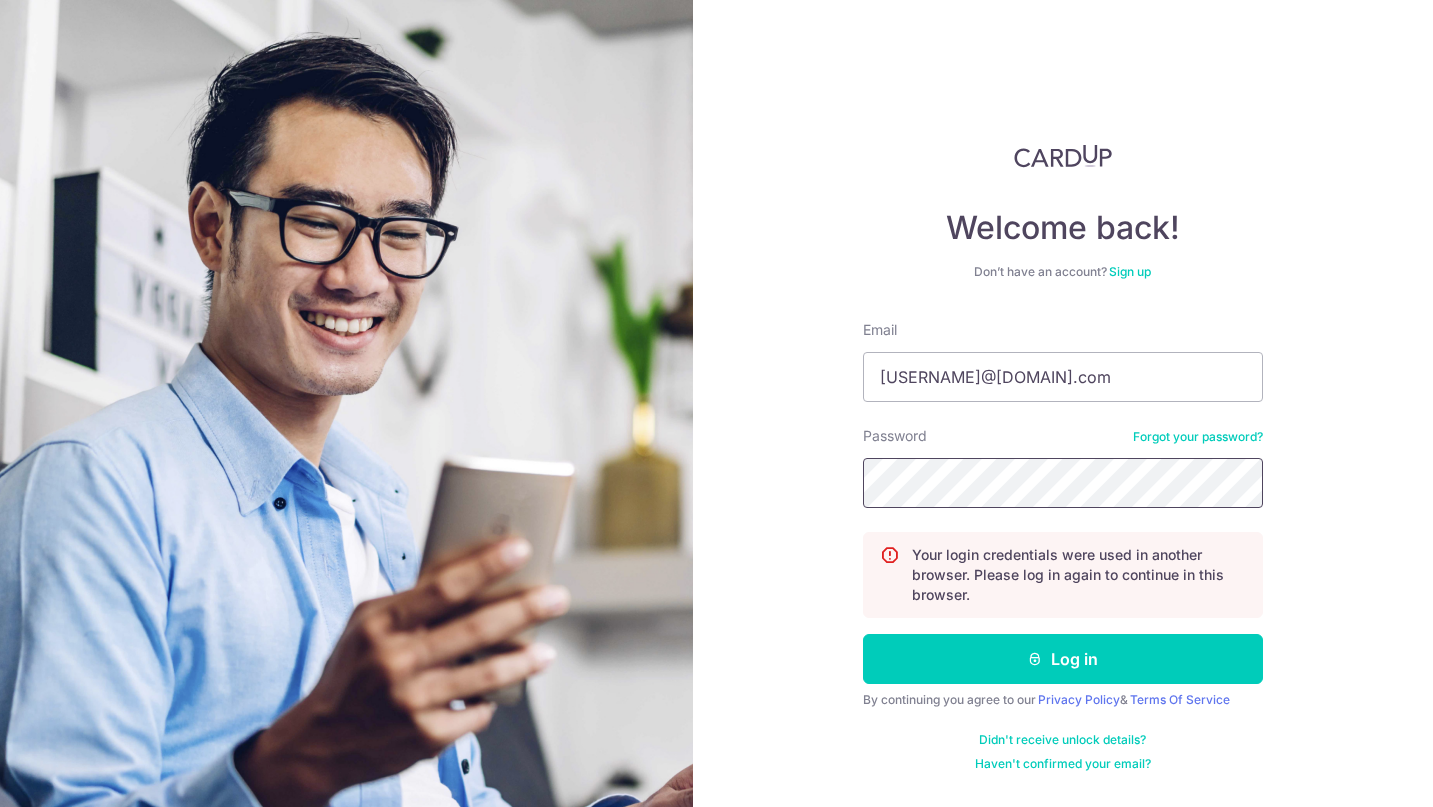click on "Log in" at bounding box center (1063, 659) 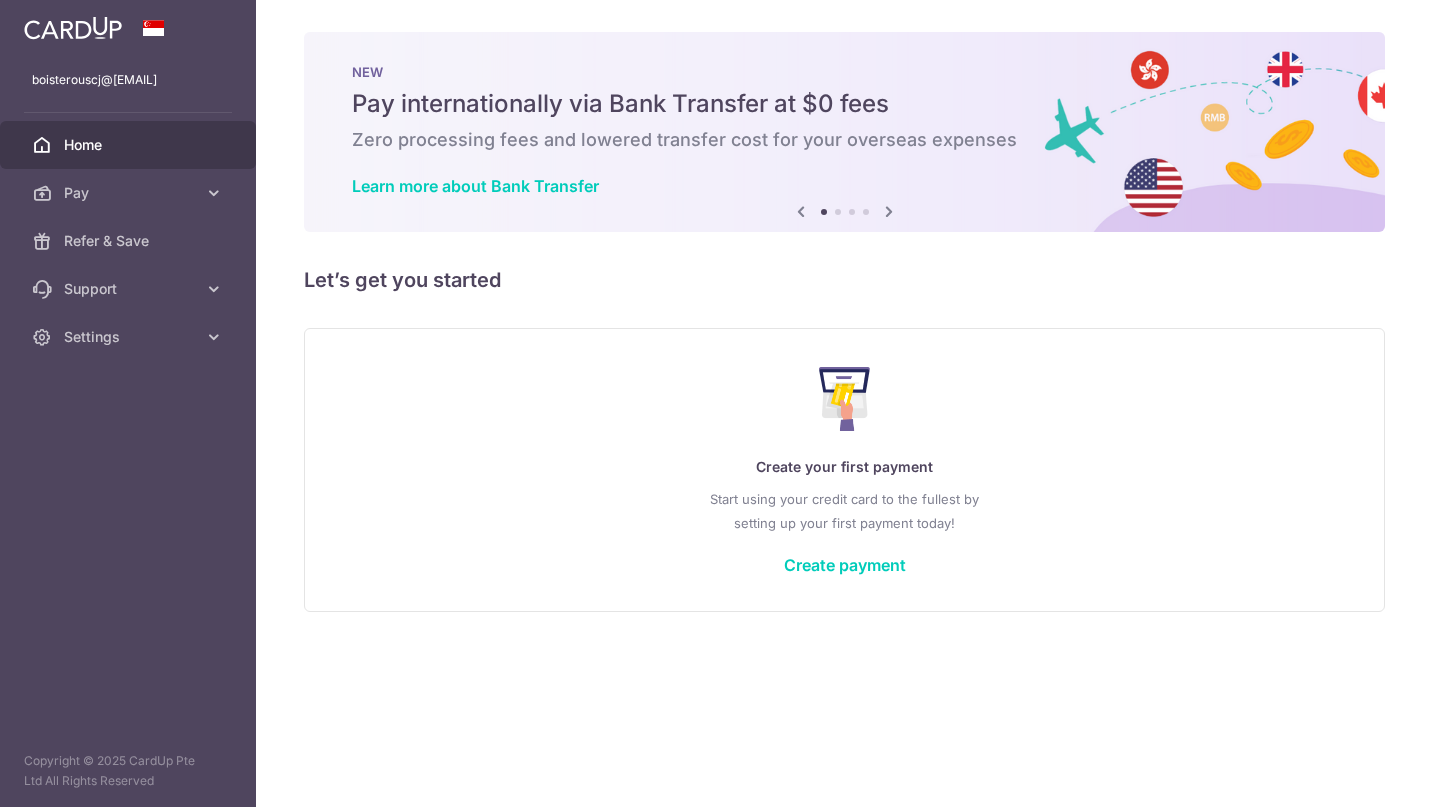 scroll, scrollTop: 0, scrollLeft: 0, axis: both 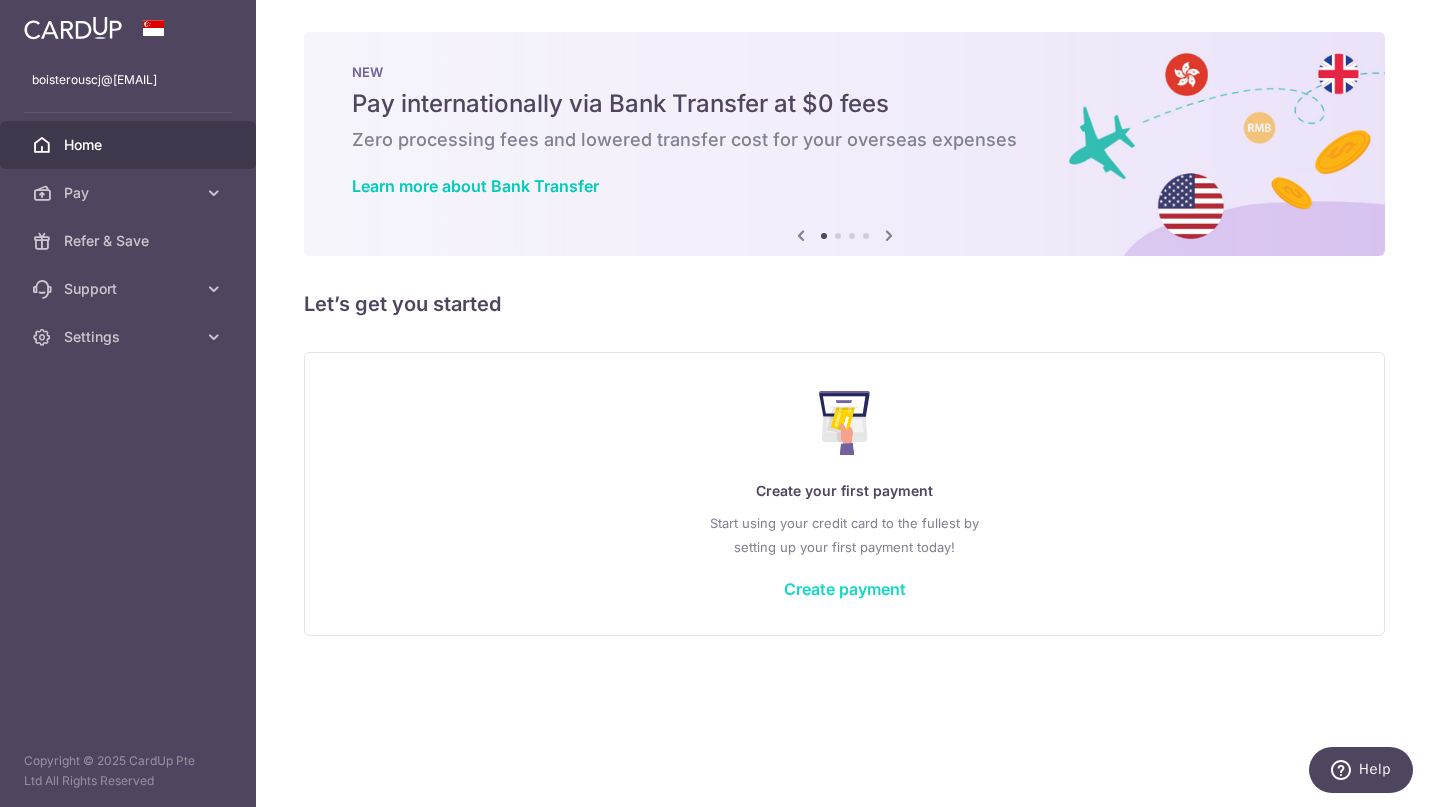 click on "Create payment" at bounding box center (845, 589) 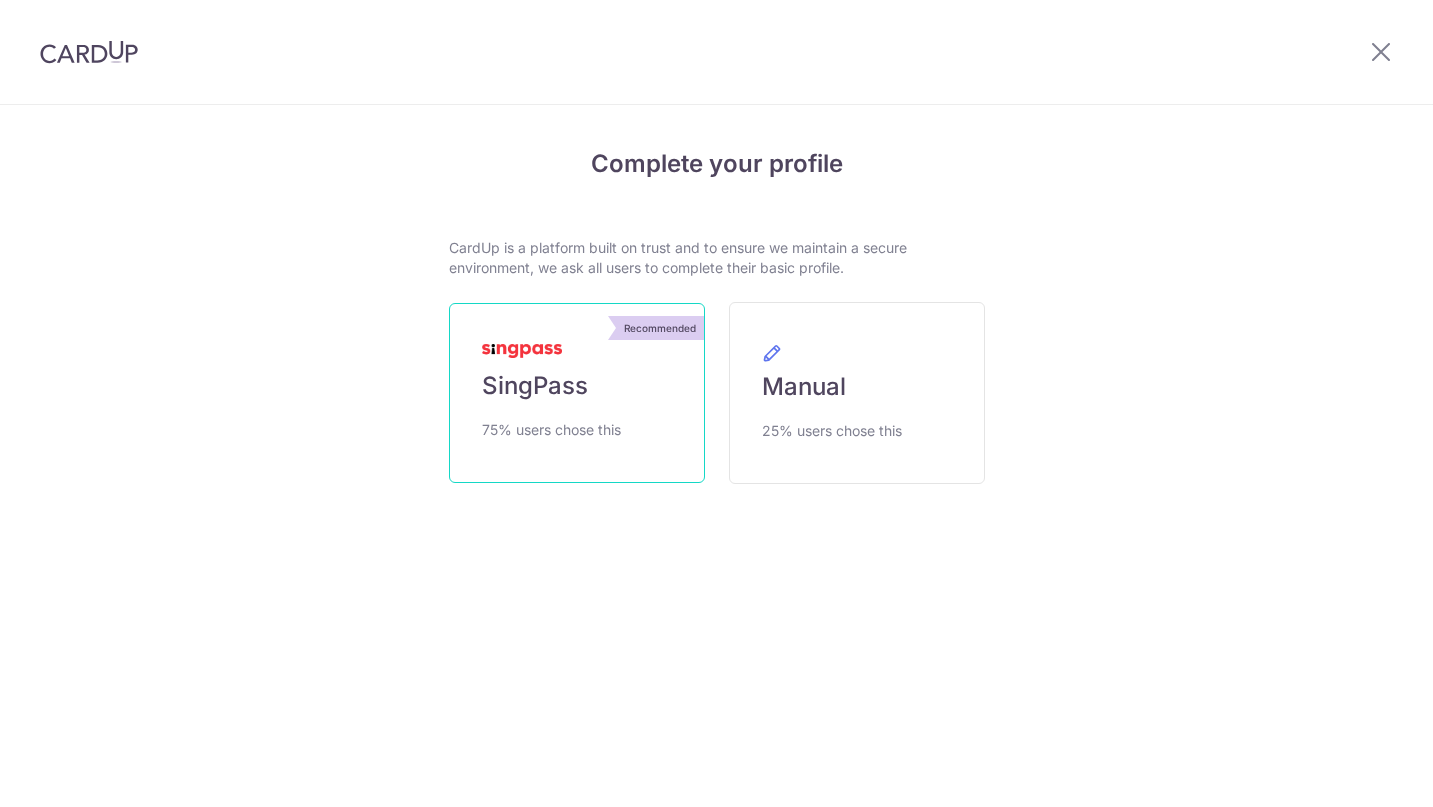 scroll, scrollTop: 0, scrollLeft: 0, axis: both 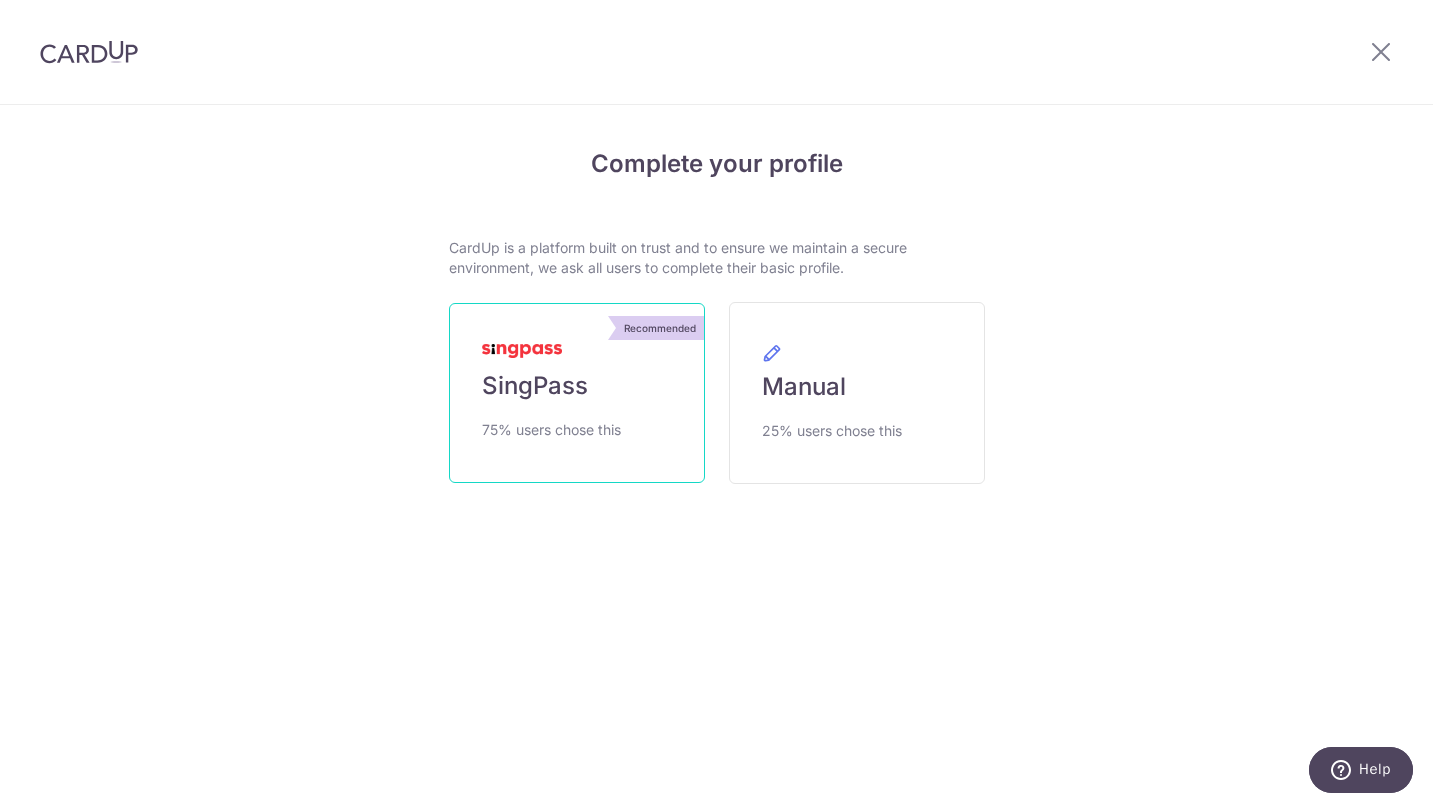 click on "Recommended
SingPass
75% users chose this" at bounding box center (577, 393) 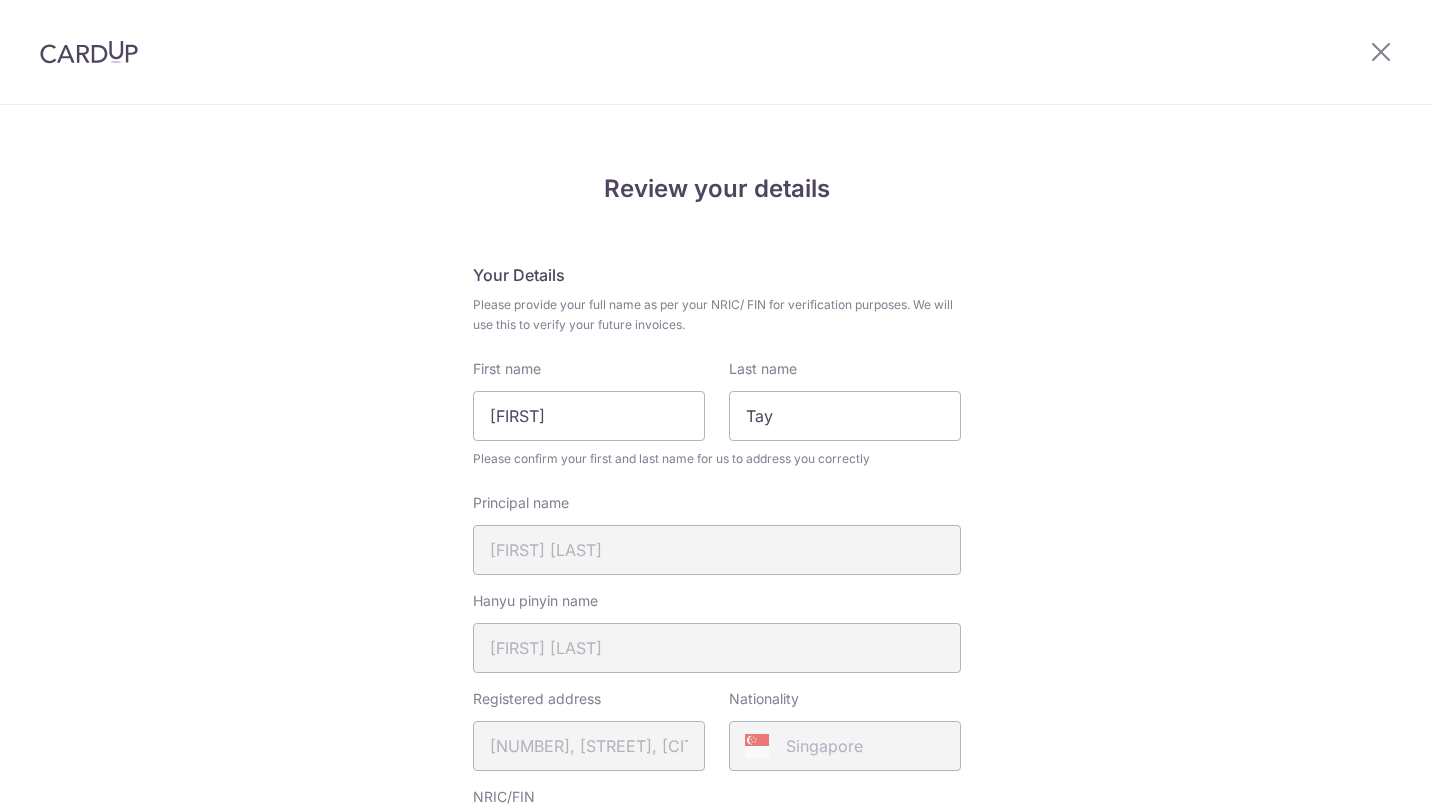 scroll, scrollTop: 0, scrollLeft: 0, axis: both 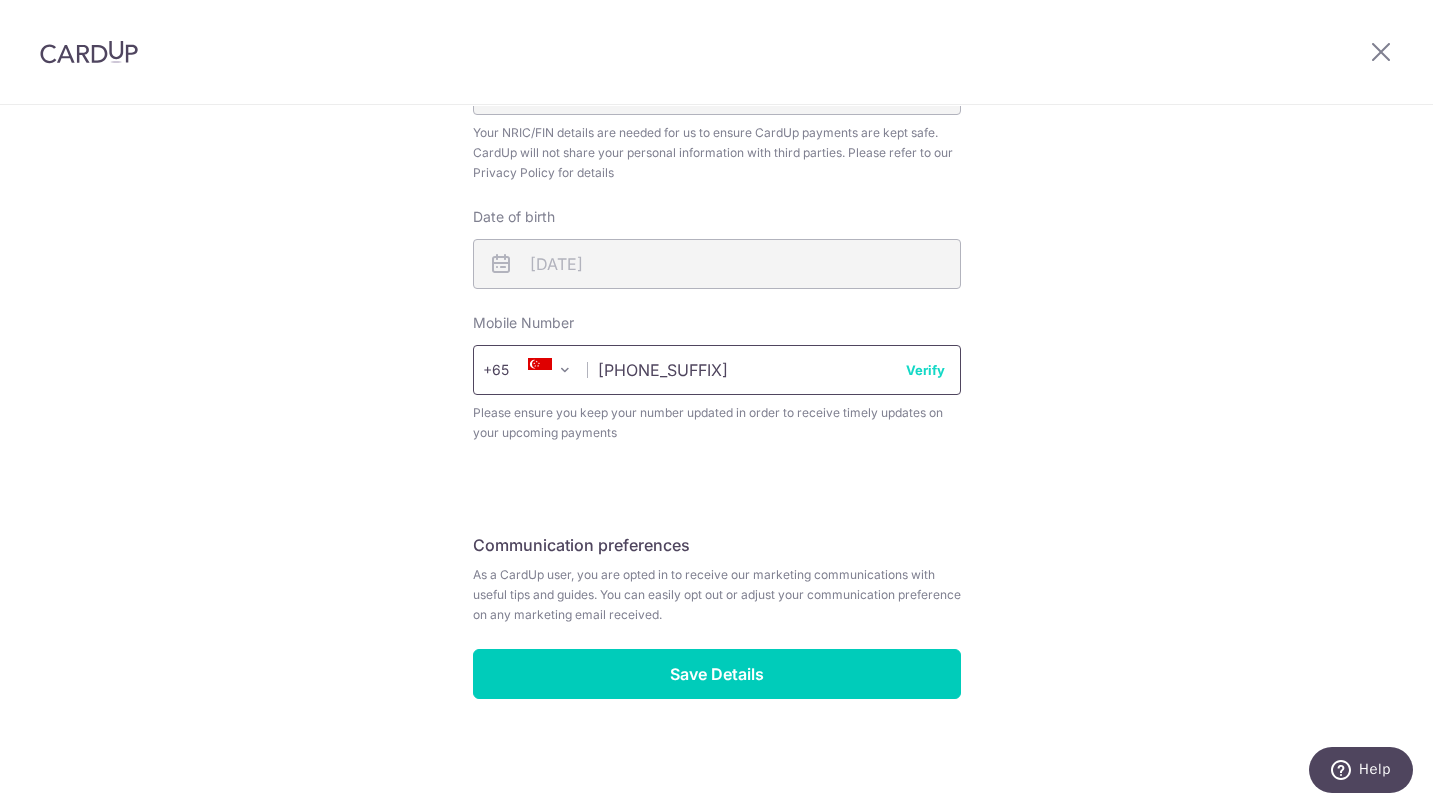 click on "91716060" at bounding box center (717, 370) 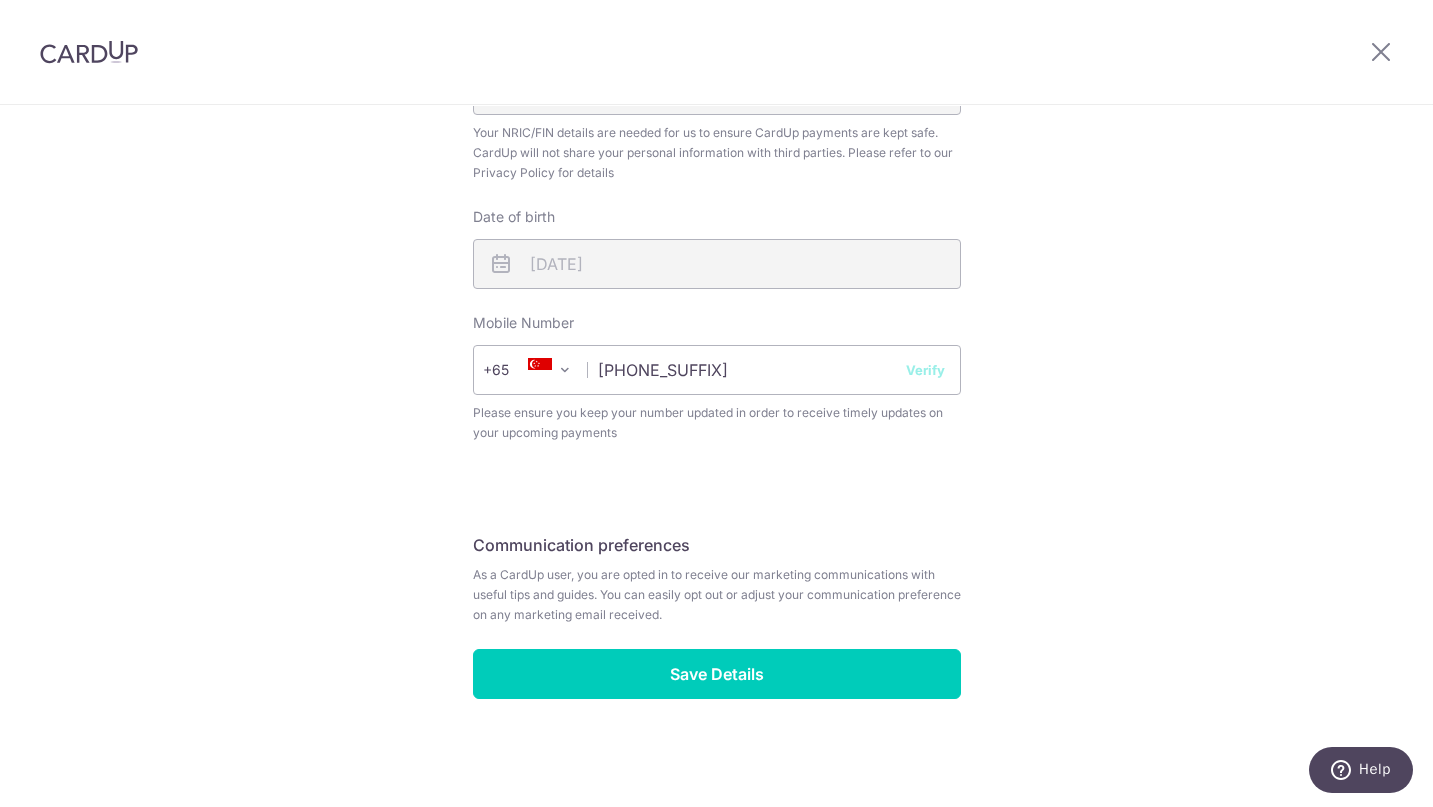 click on "Verify" at bounding box center [925, 370] 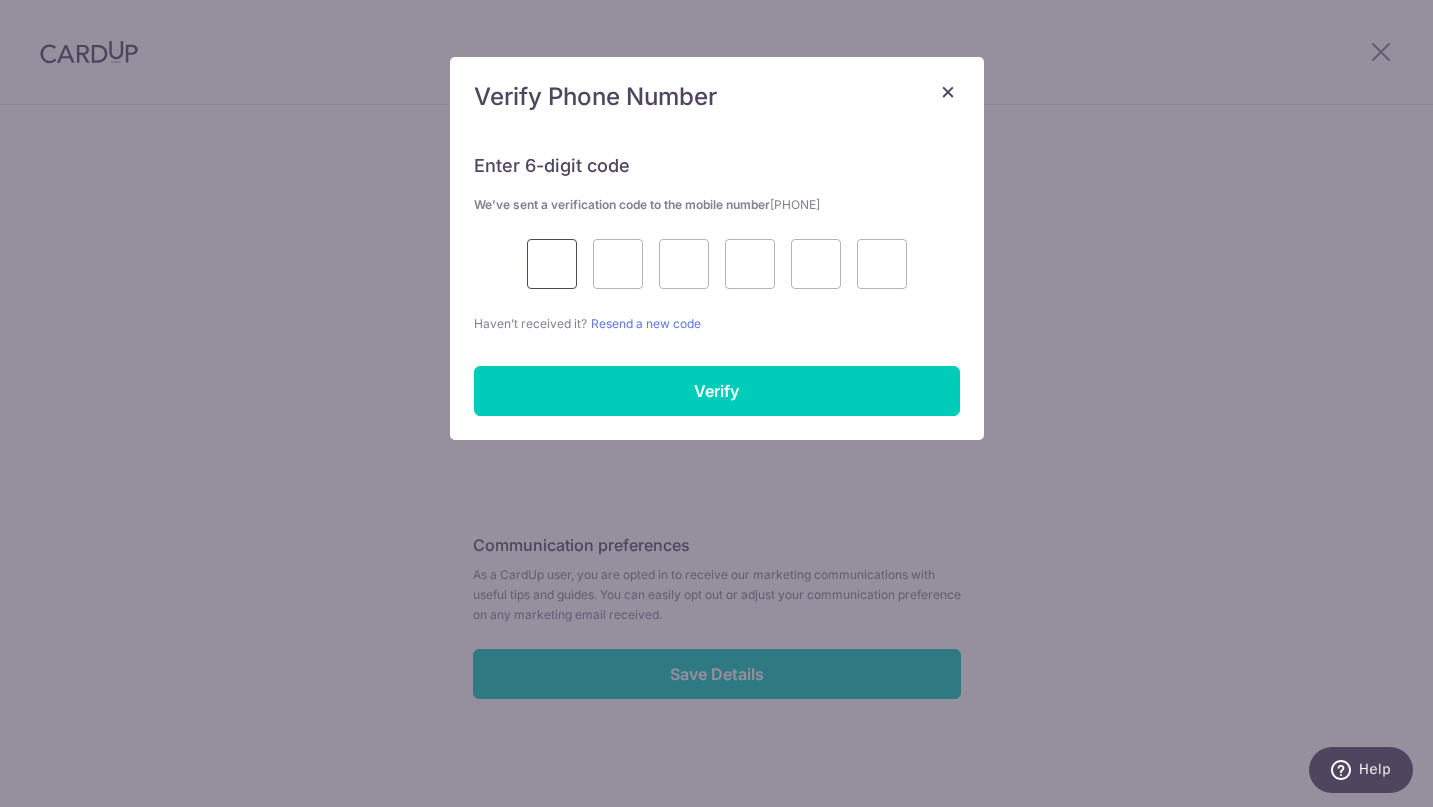 click at bounding box center (552, 264) 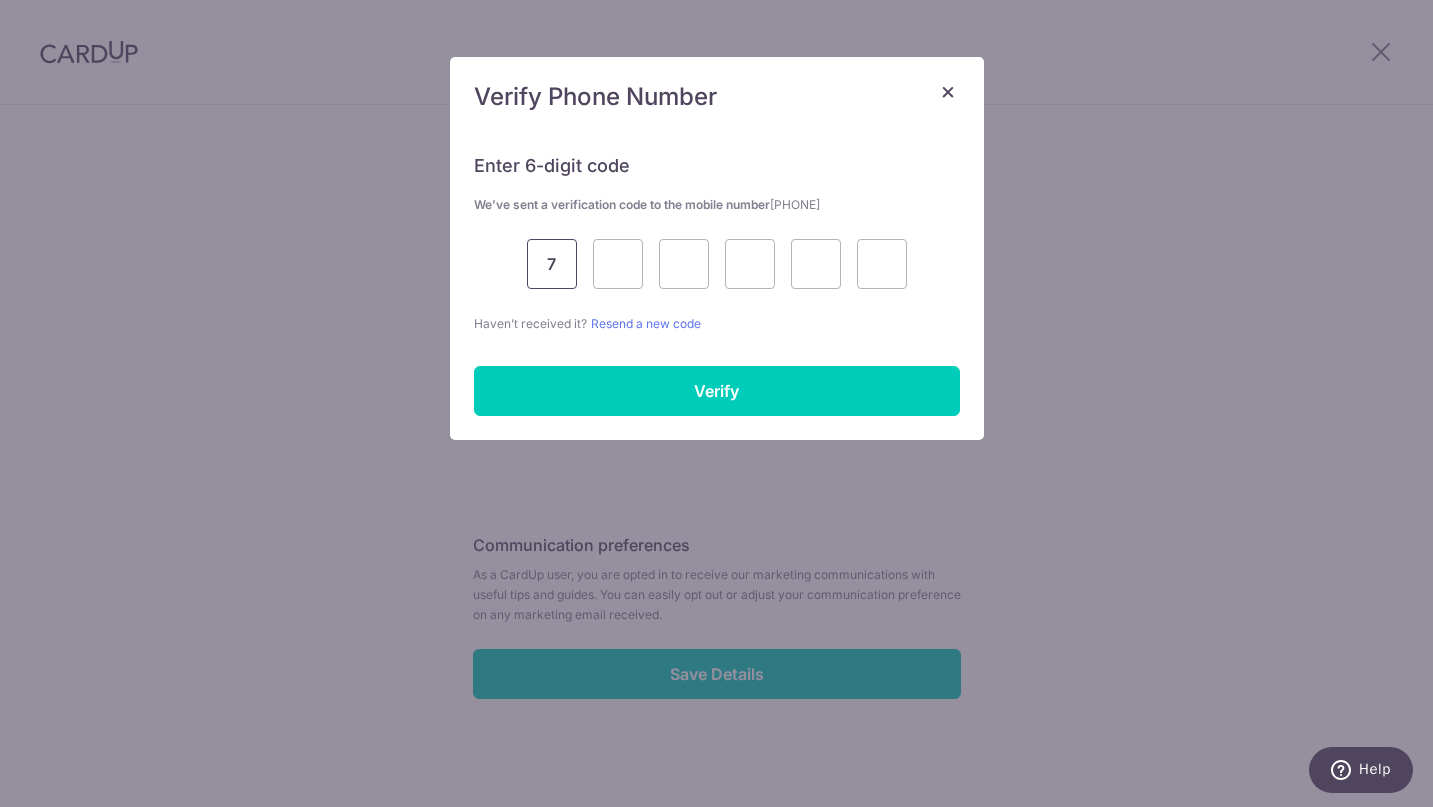 type on "7" 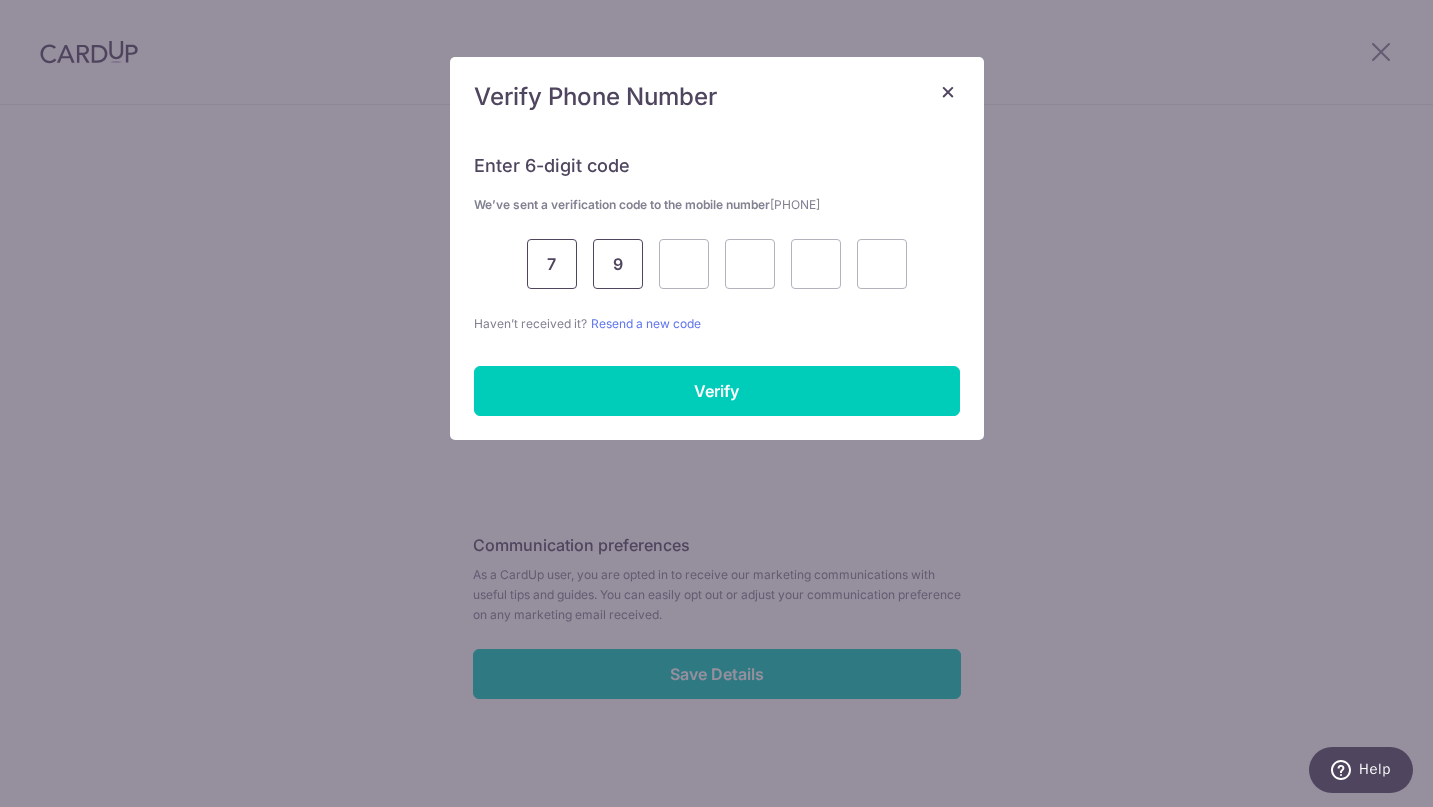 type on "9" 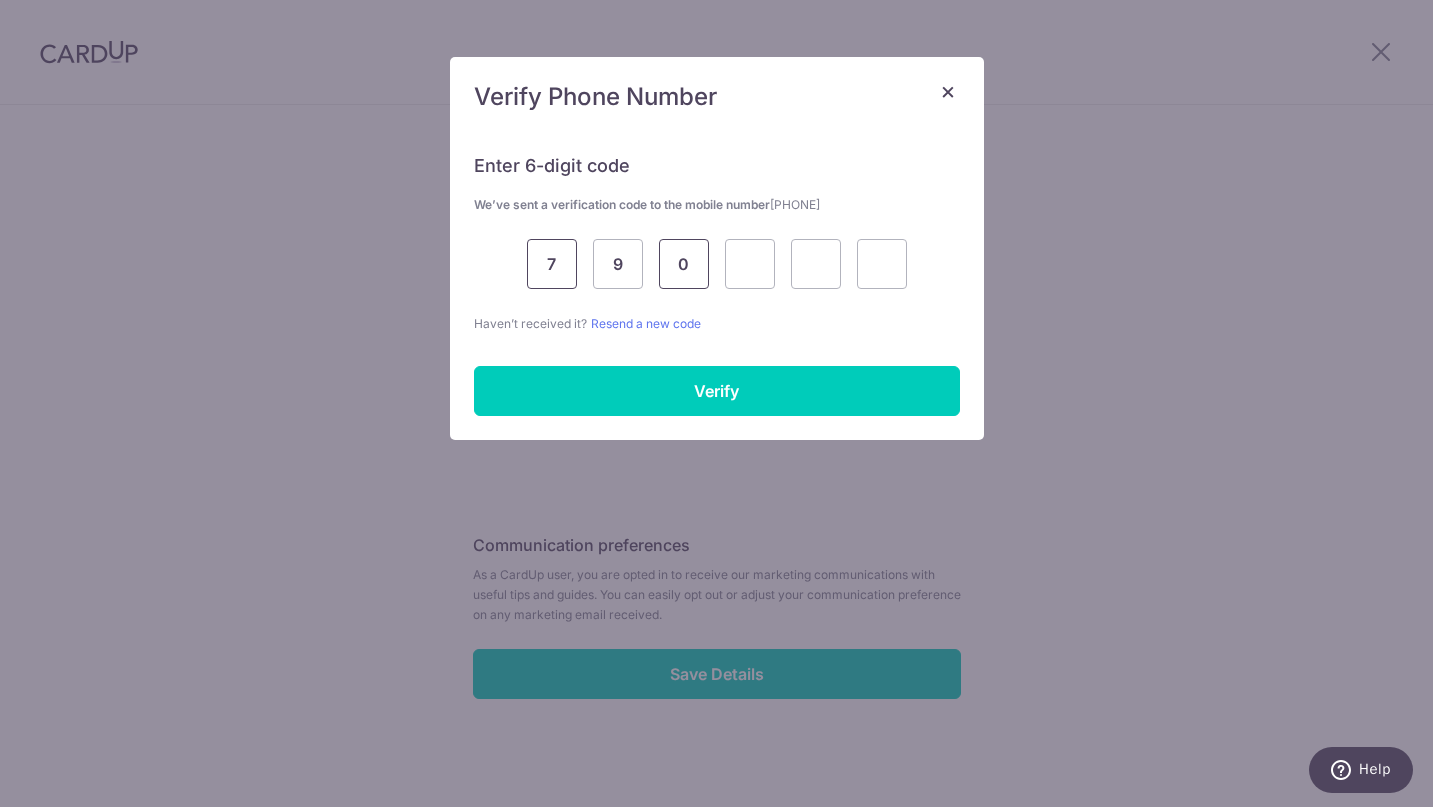 type on "0" 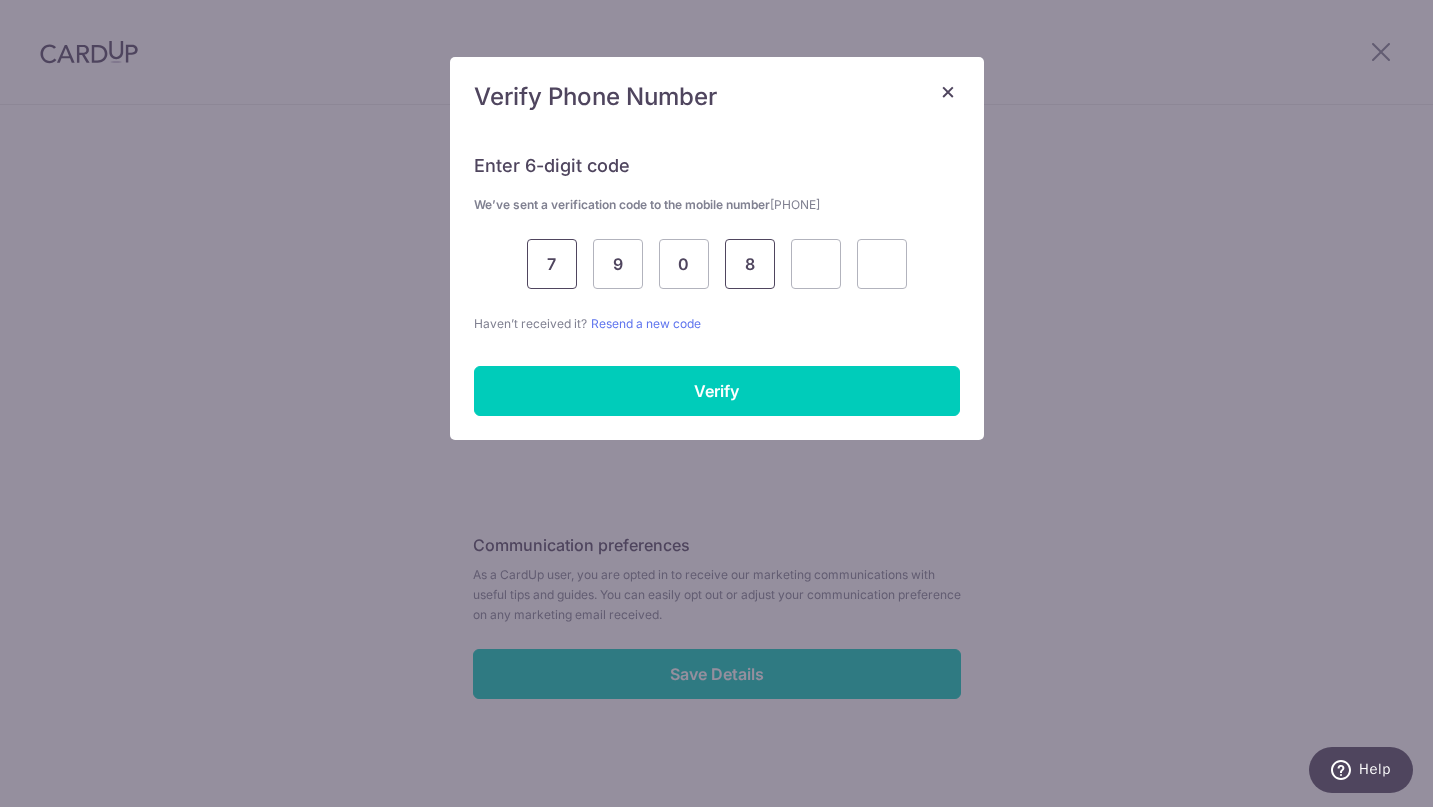 type on "8" 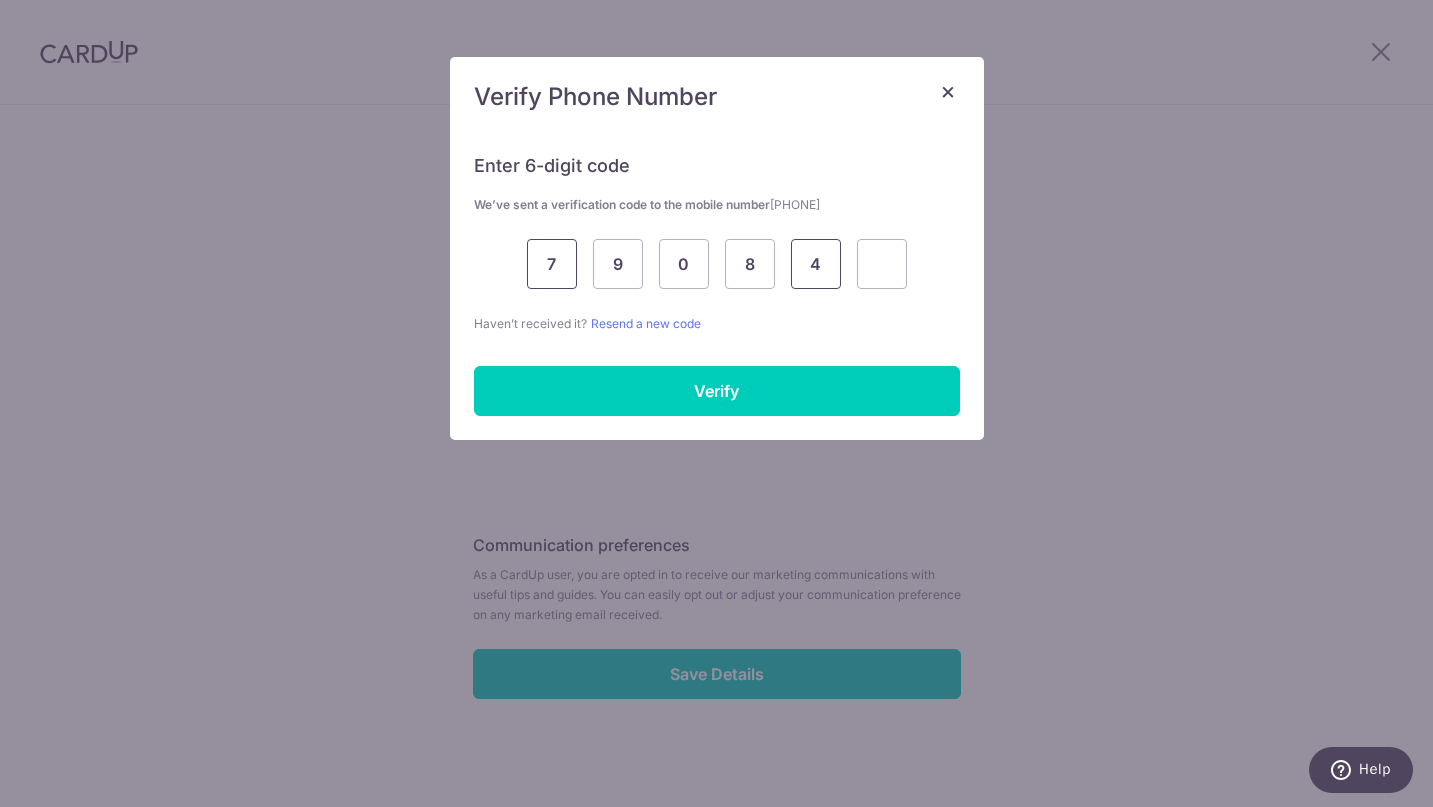 type on "4" 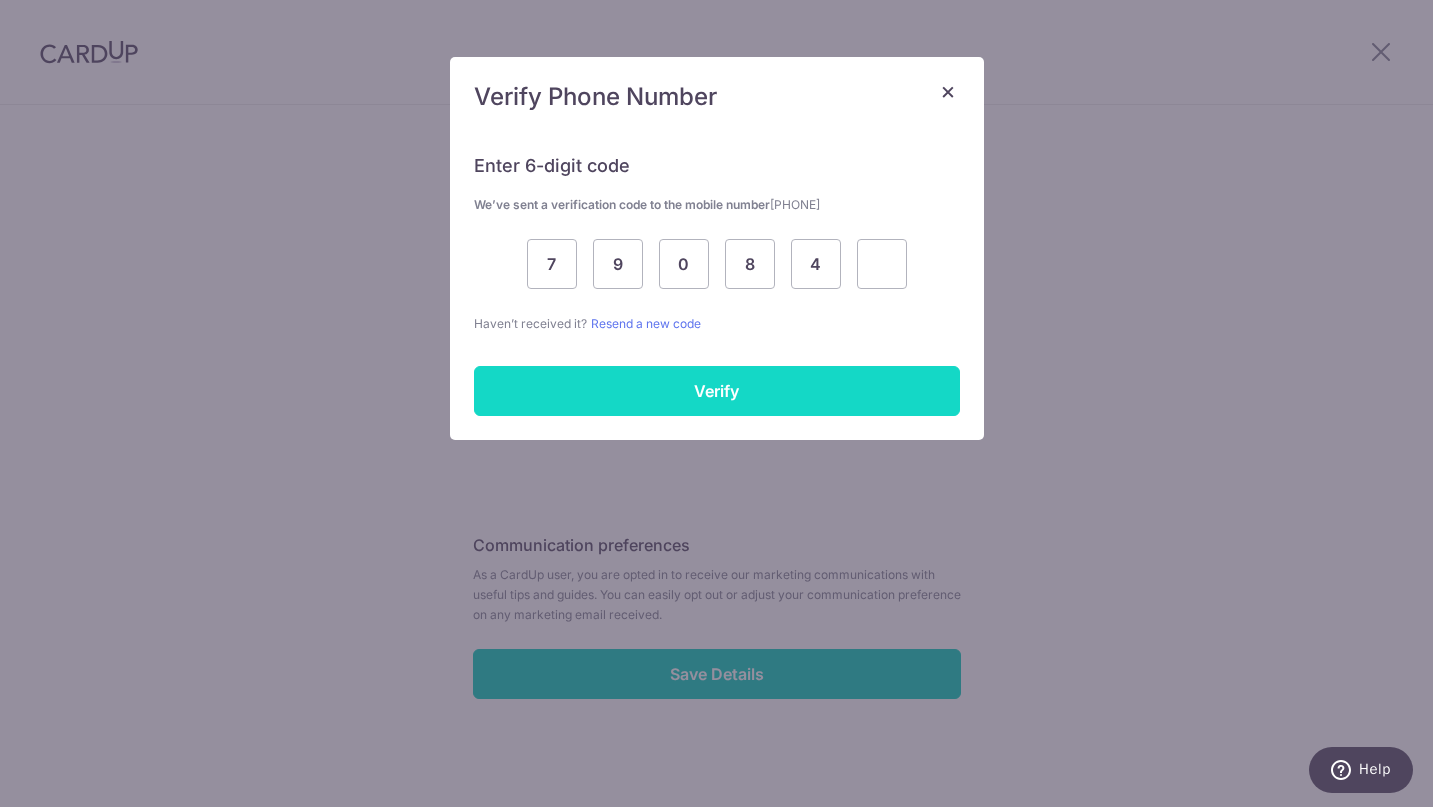 click on "Verify" at bounding box center (717, 391) 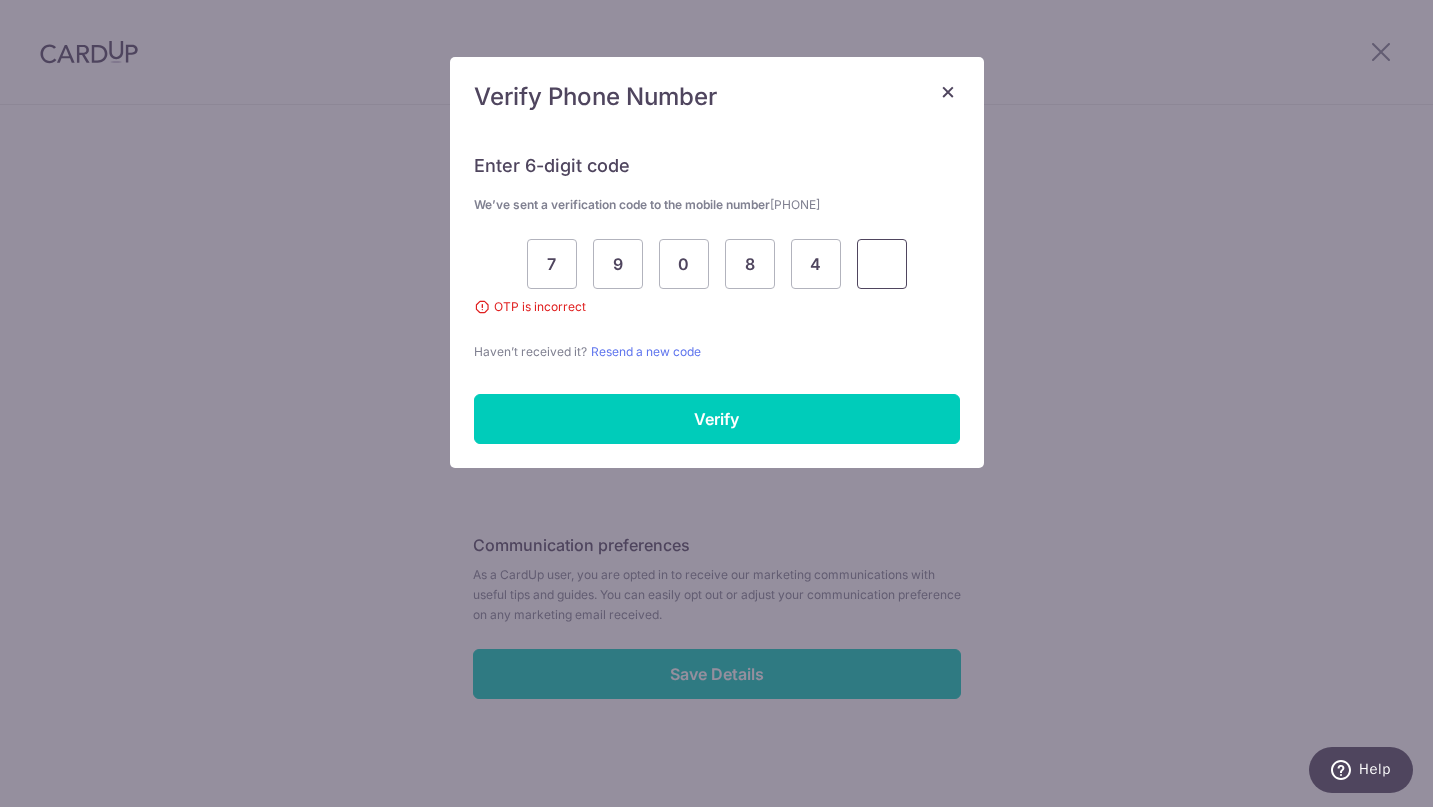click at bounding box center (882, 264) 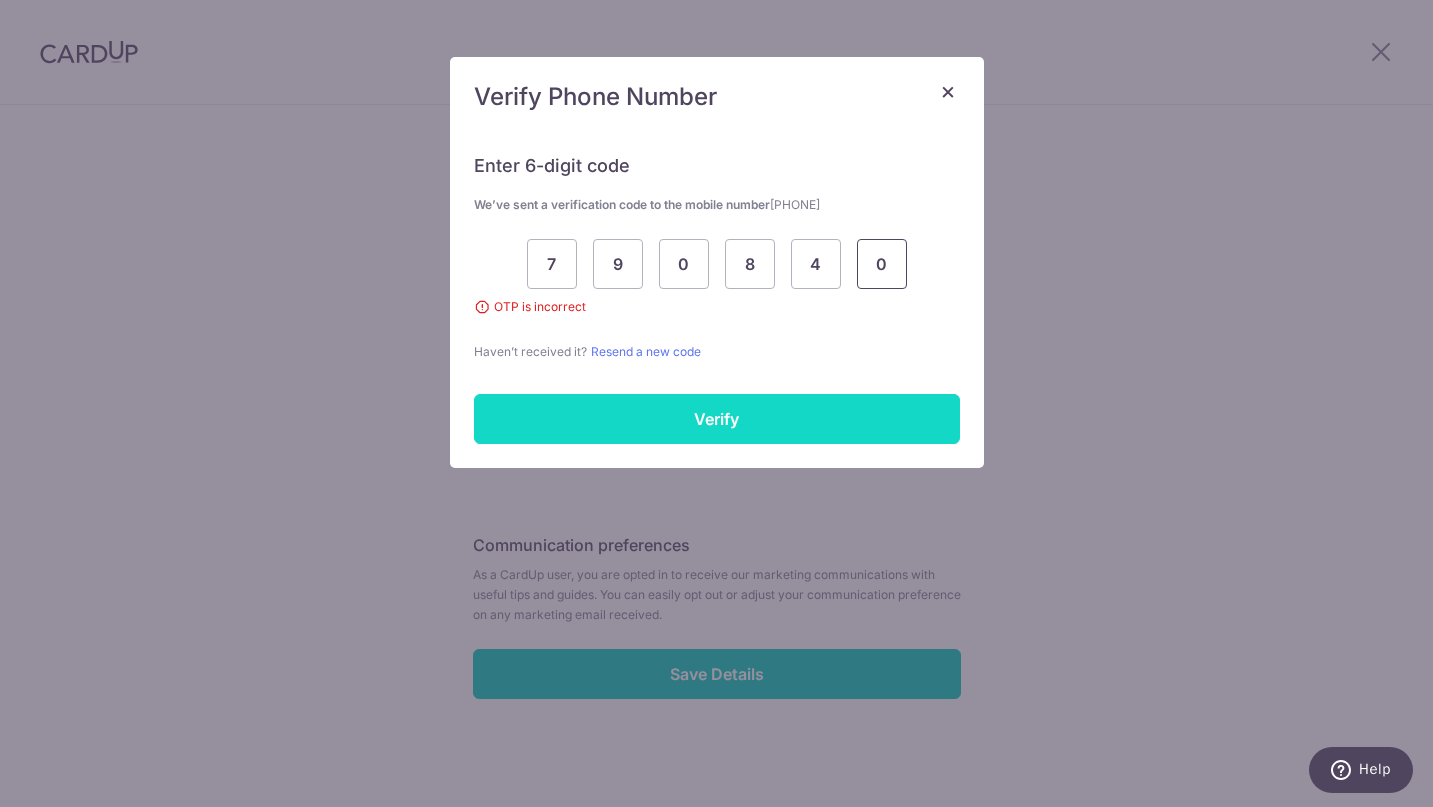type on "0" 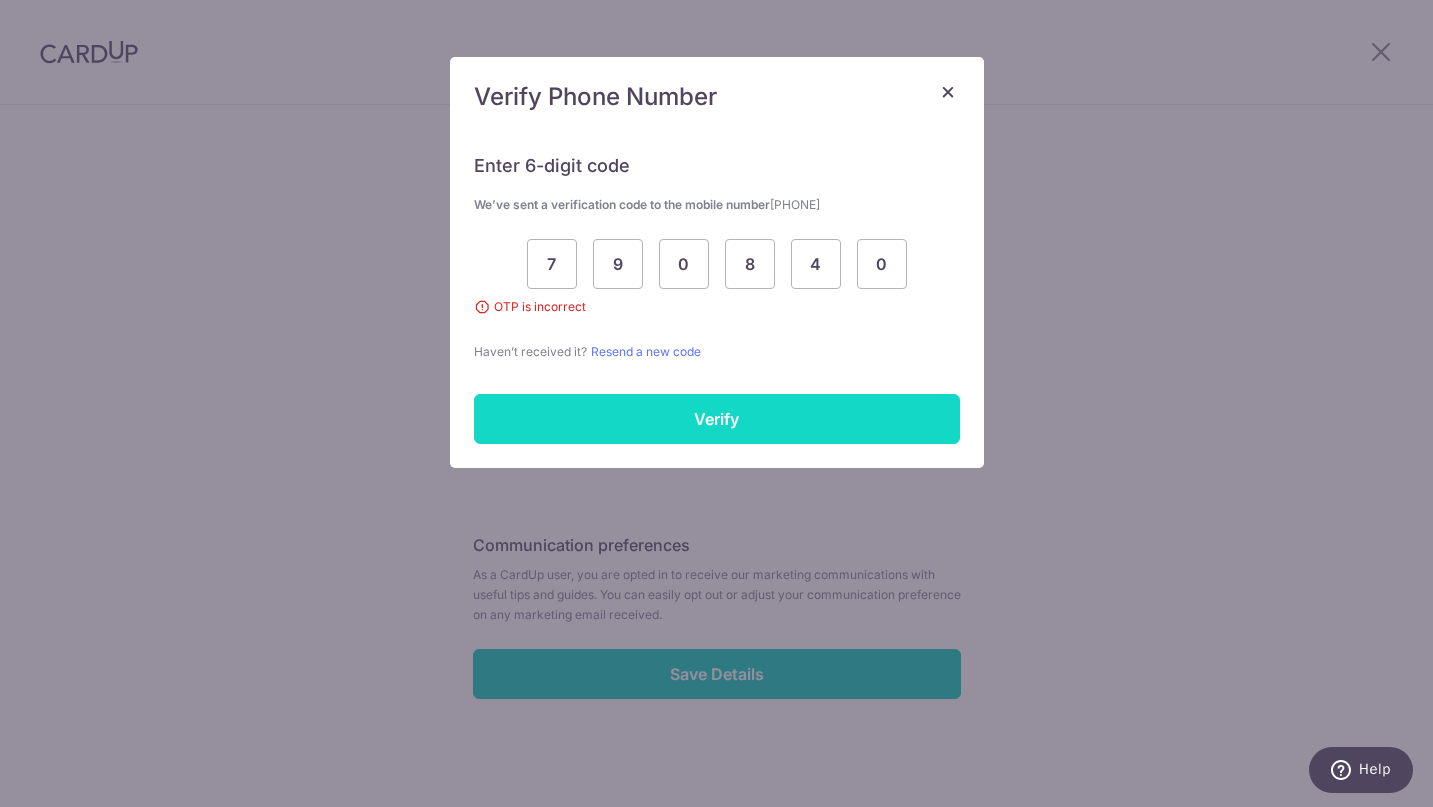 click on "Verify" at bounding box center [717, 419] 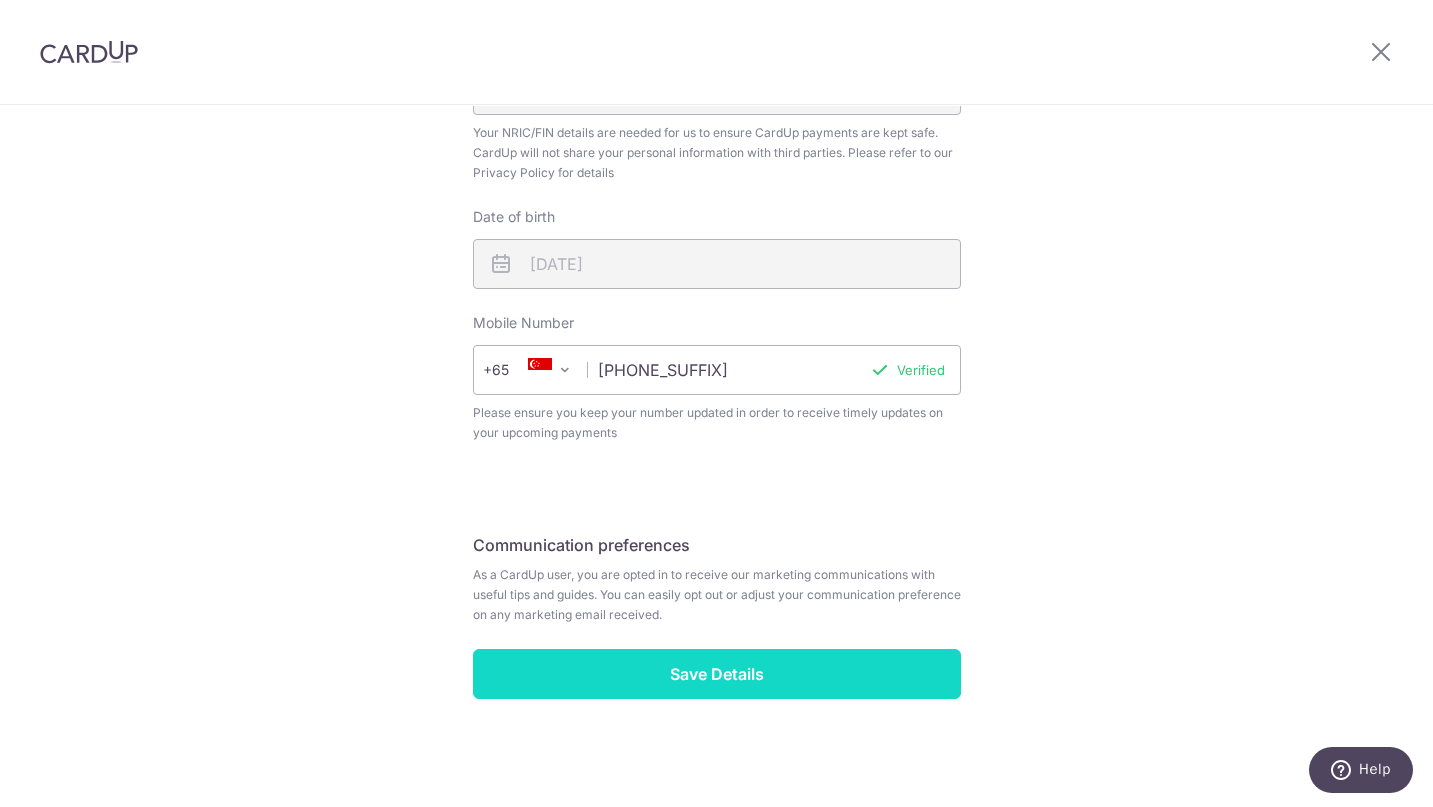 click on "Save Details" at bounding box center [717, 674] 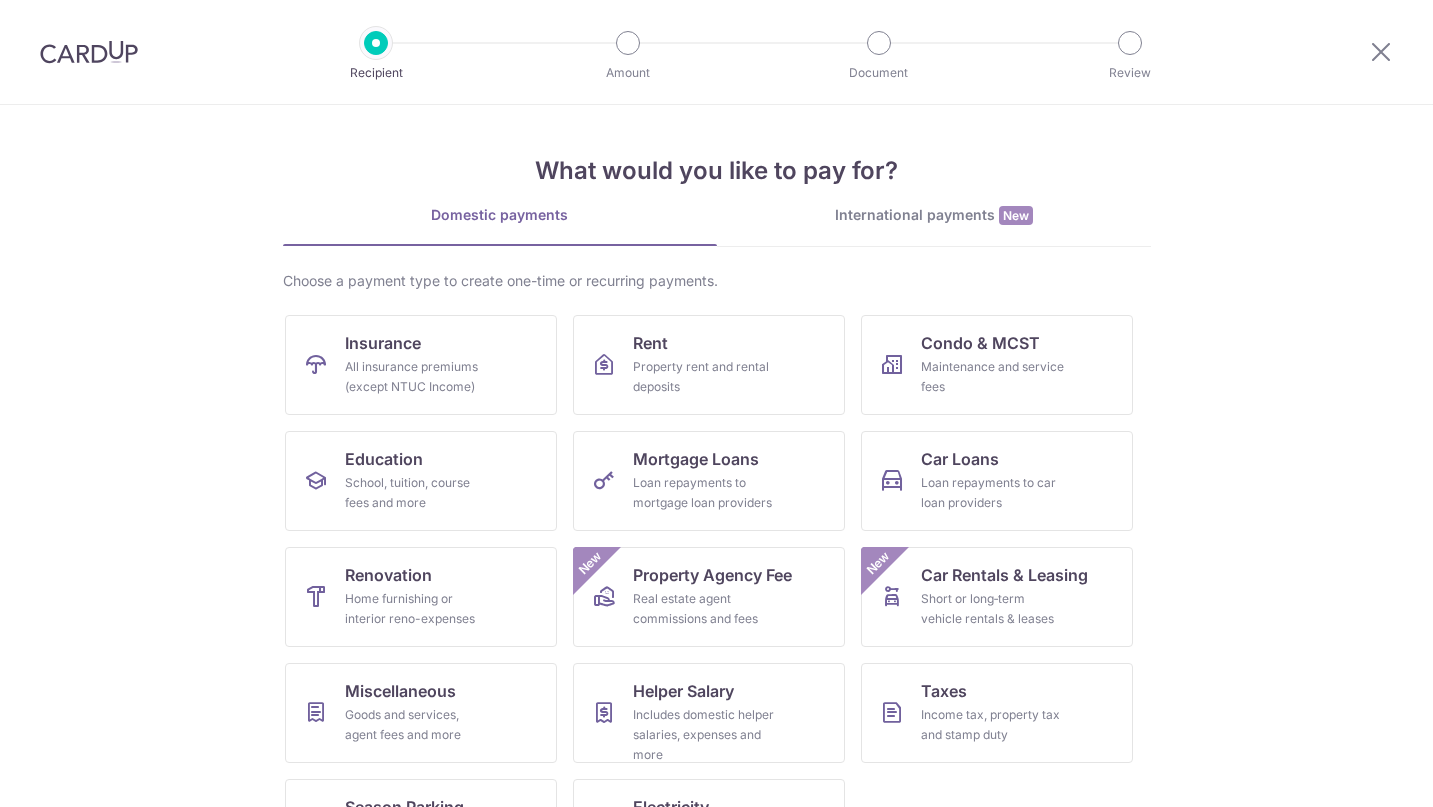 scroll, scrollTop: 0, scrollLeft: 0, axis: both 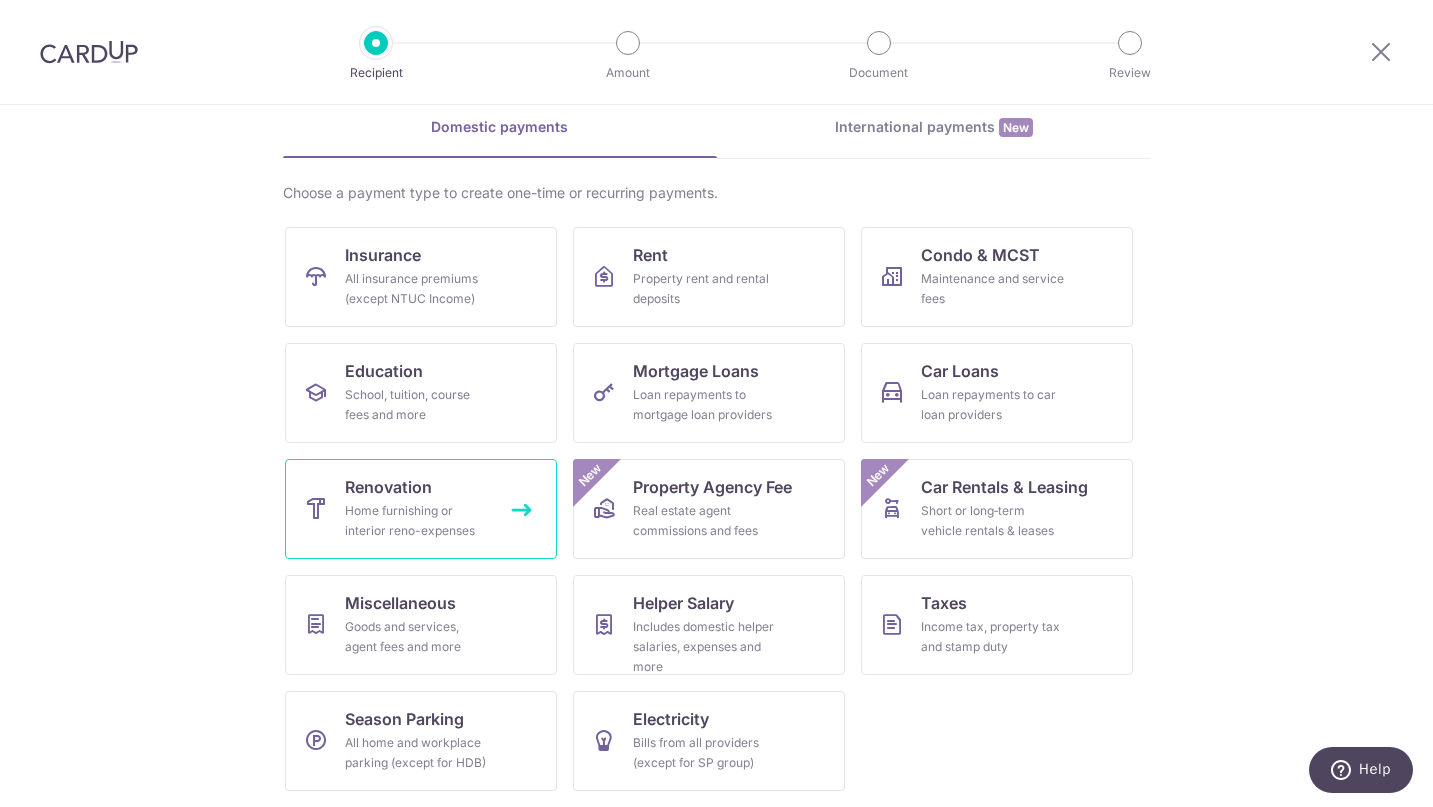 click on "Renovation" at bounding box center (388, 487) 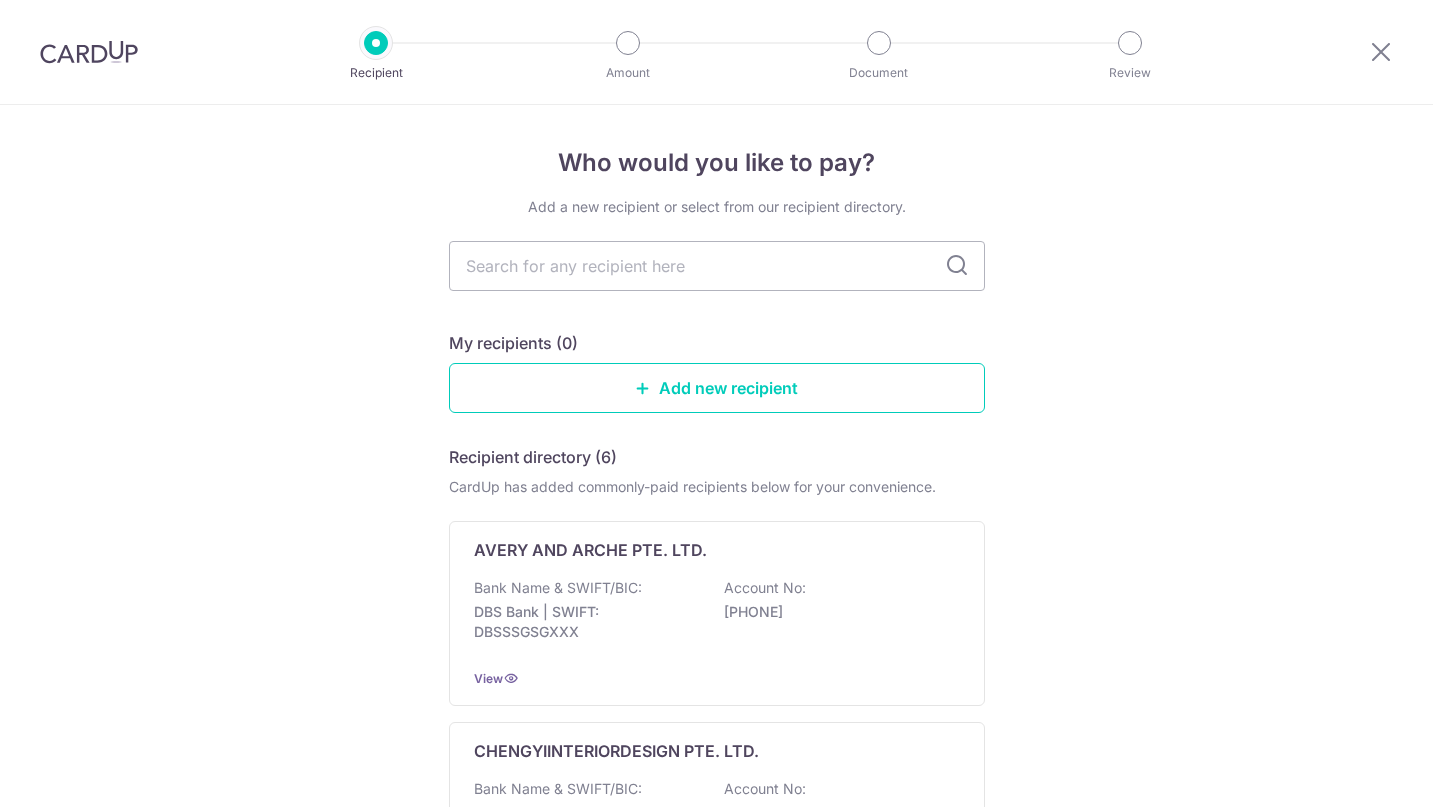 scroll, scrollTop: 0, scrollLeft: 0, axis: both 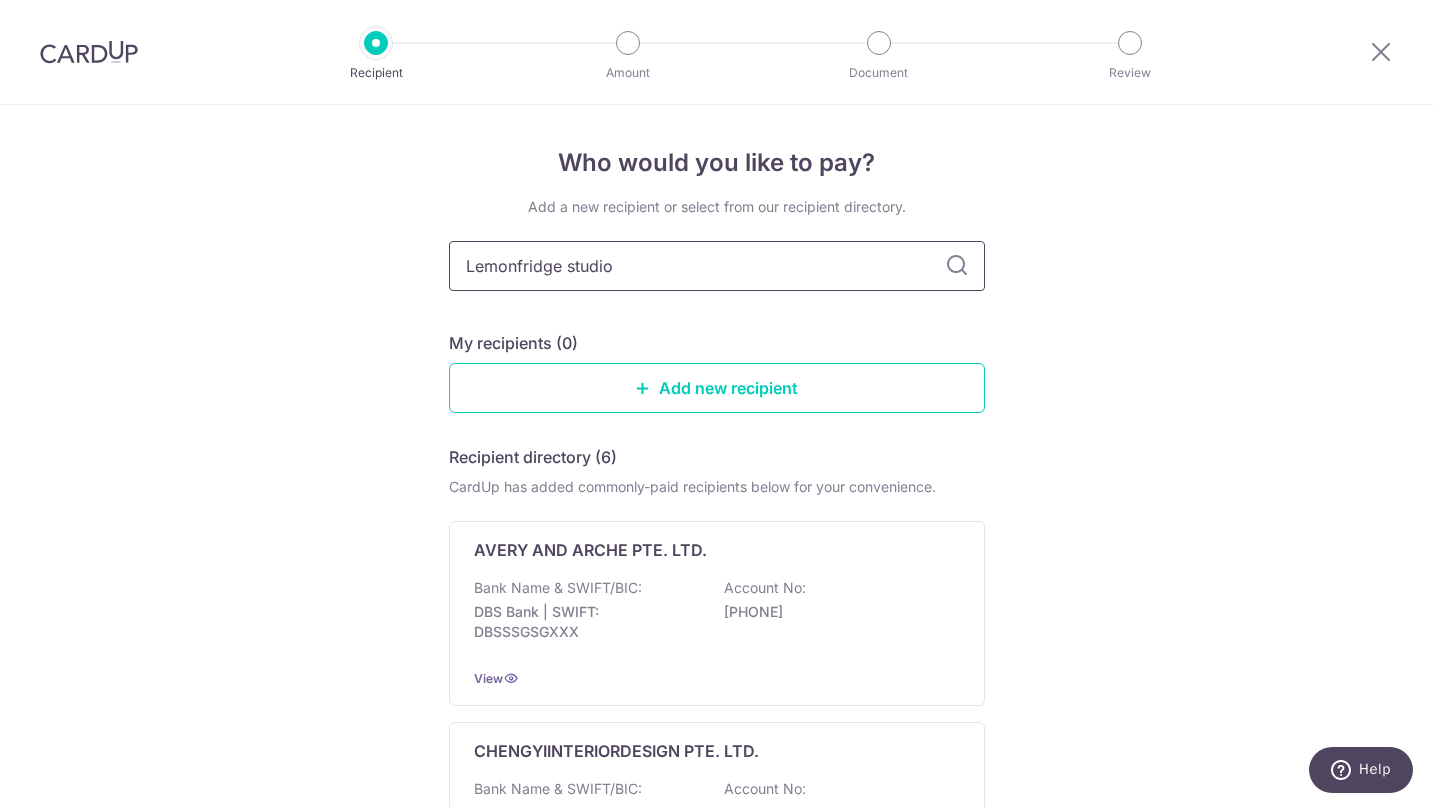 type on "Lemonfridge studi" 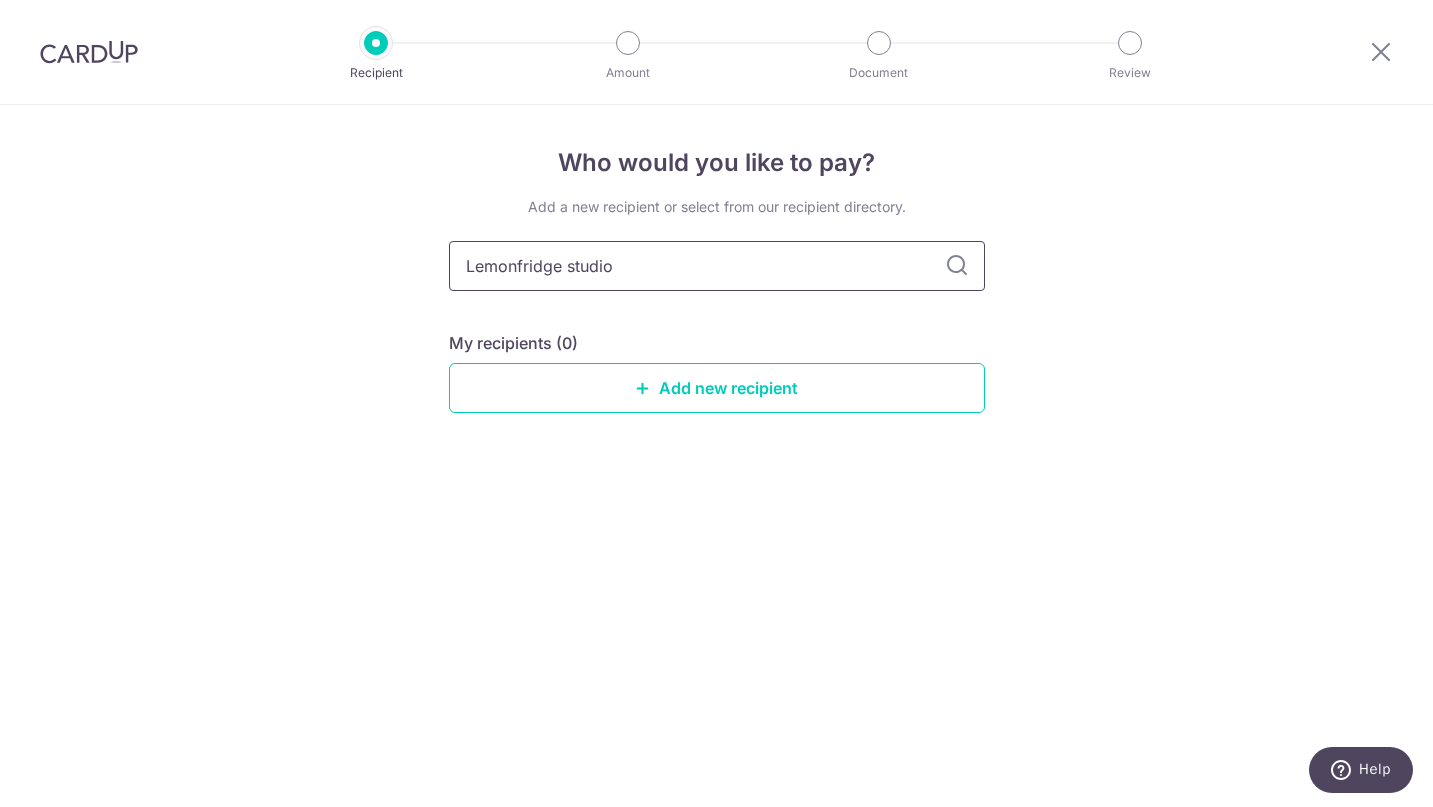 type on "Lemonfridge studio" 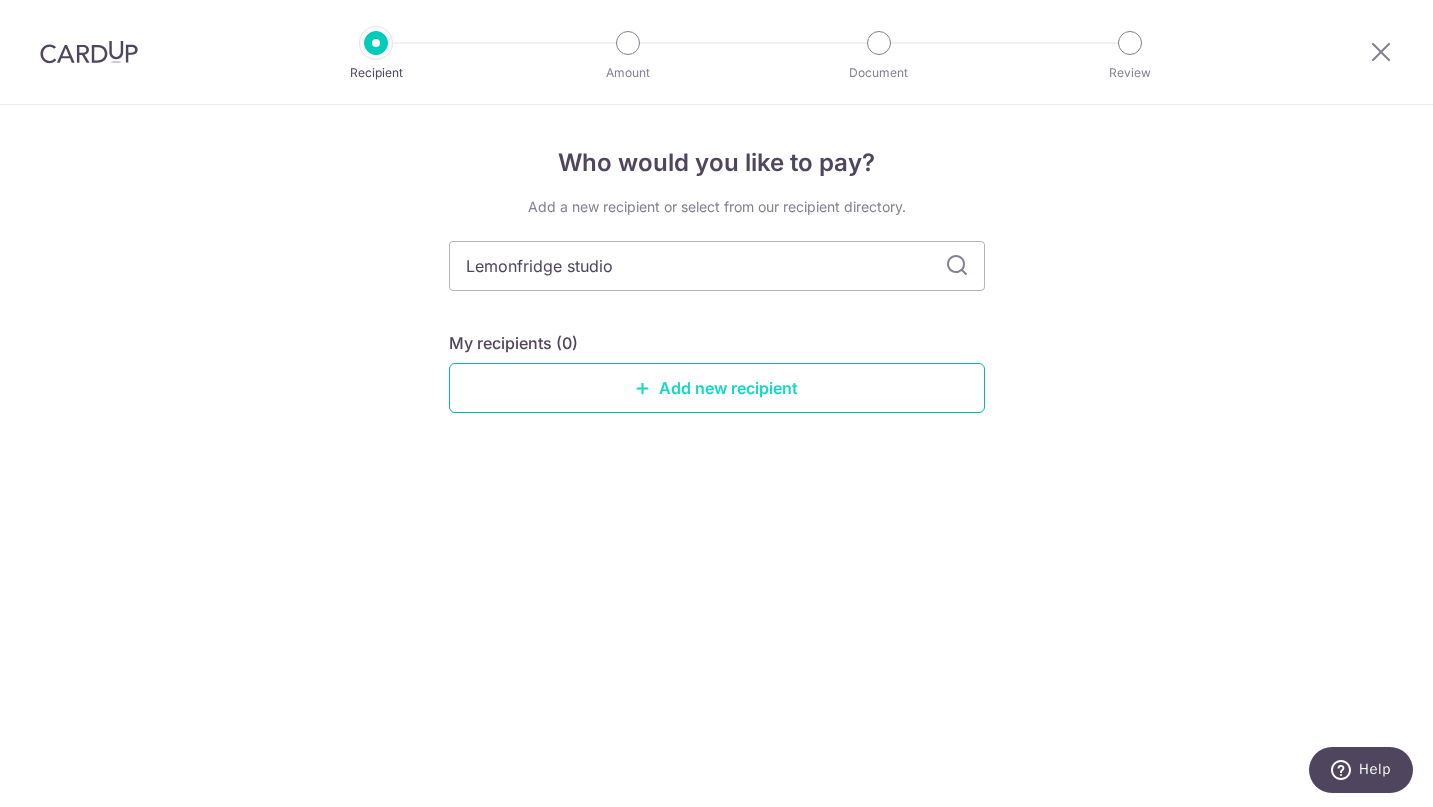 click on "Add new recipient" at bounding box center (717, 388) 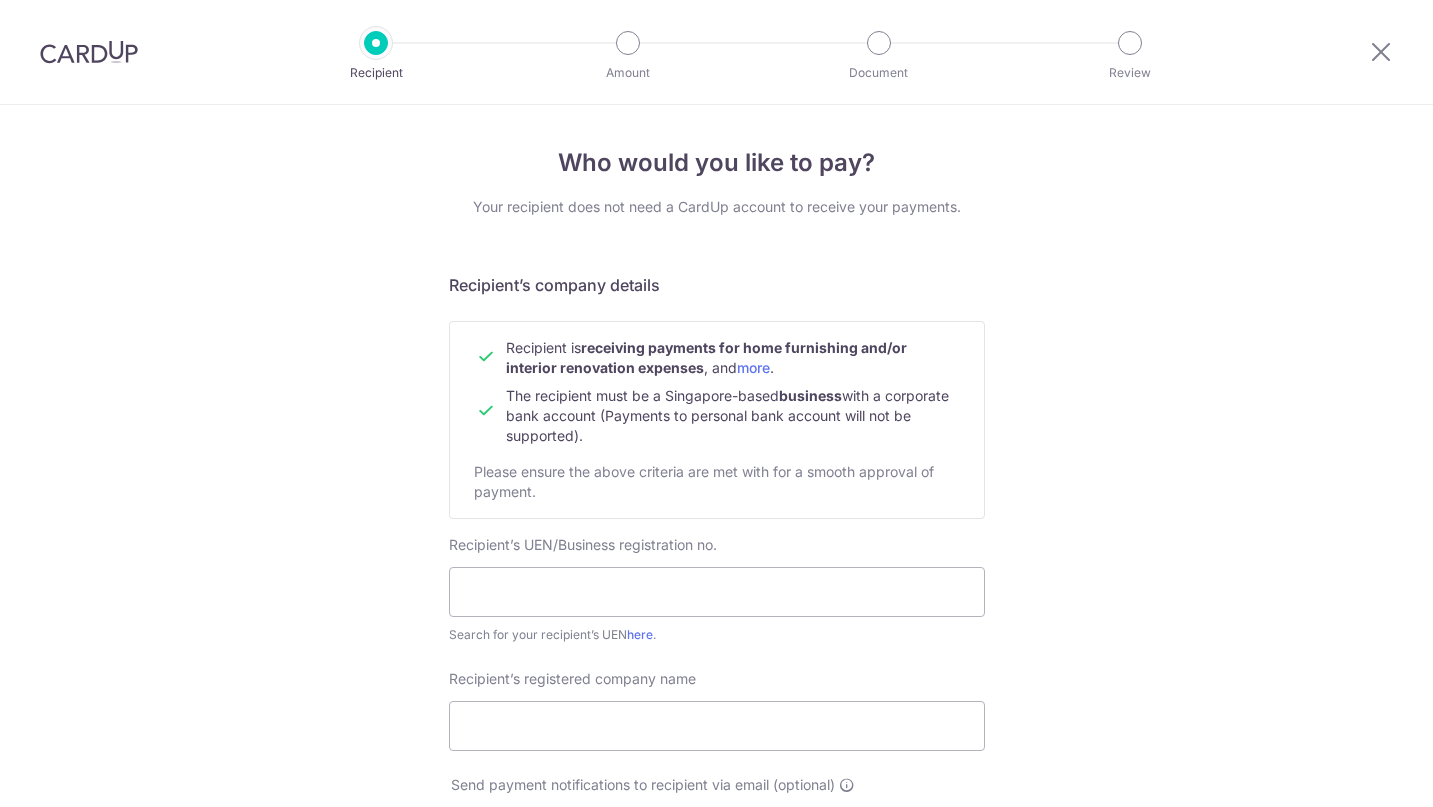 scroll, scrollTop: 0, scrollLeft: 0, axis: both 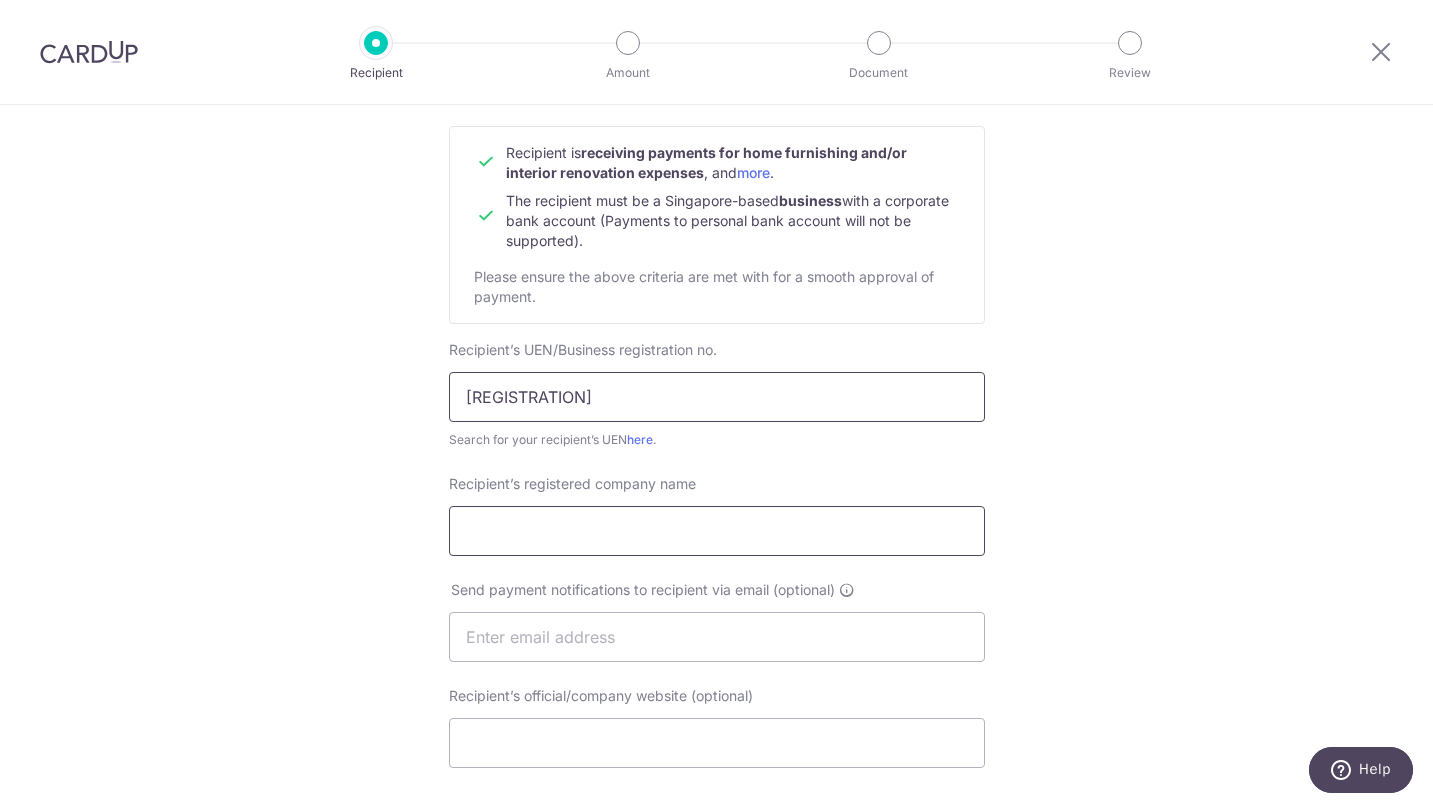 type on "201823859R001" 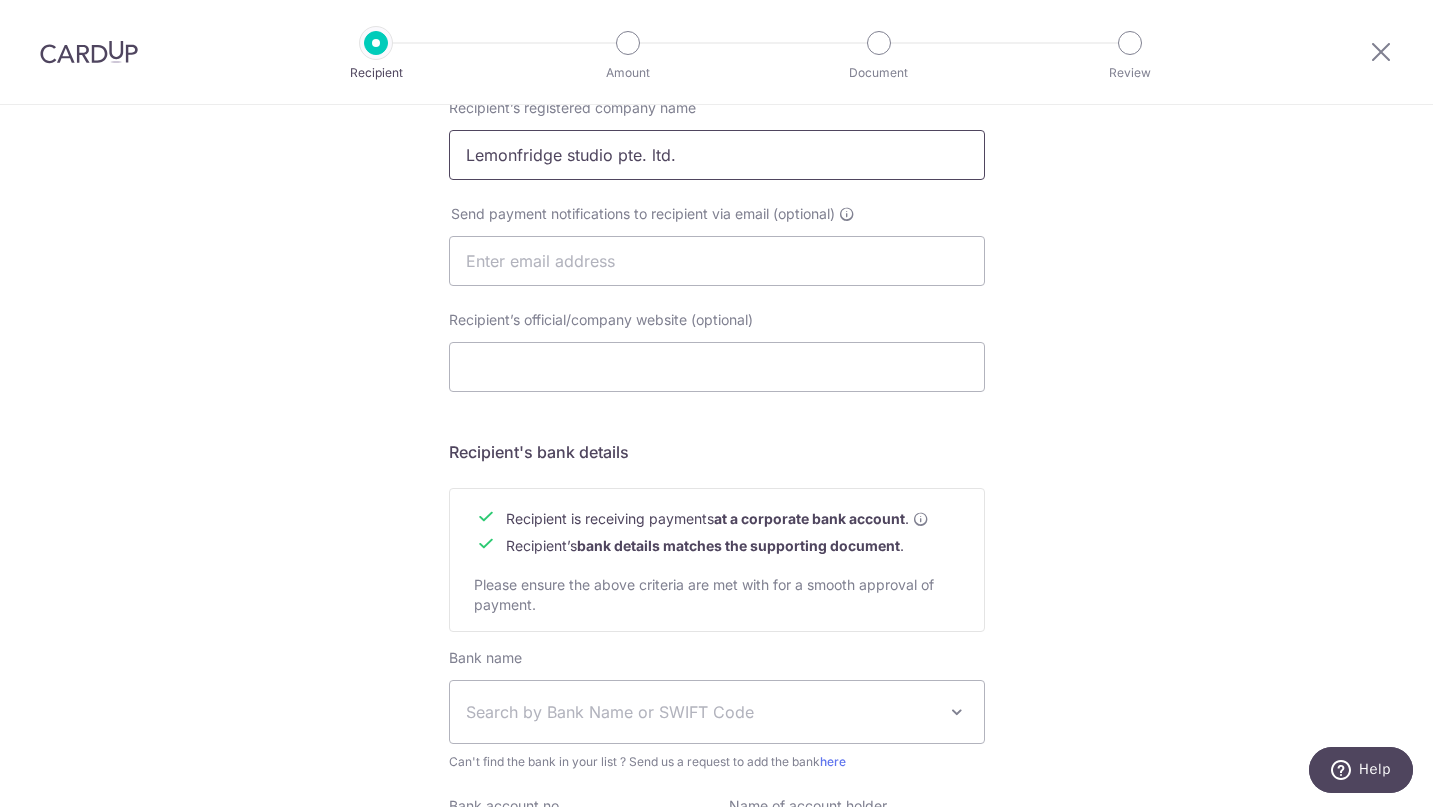 scroll, scrollTop: 719, scrollLeft: 0, axis: vertical 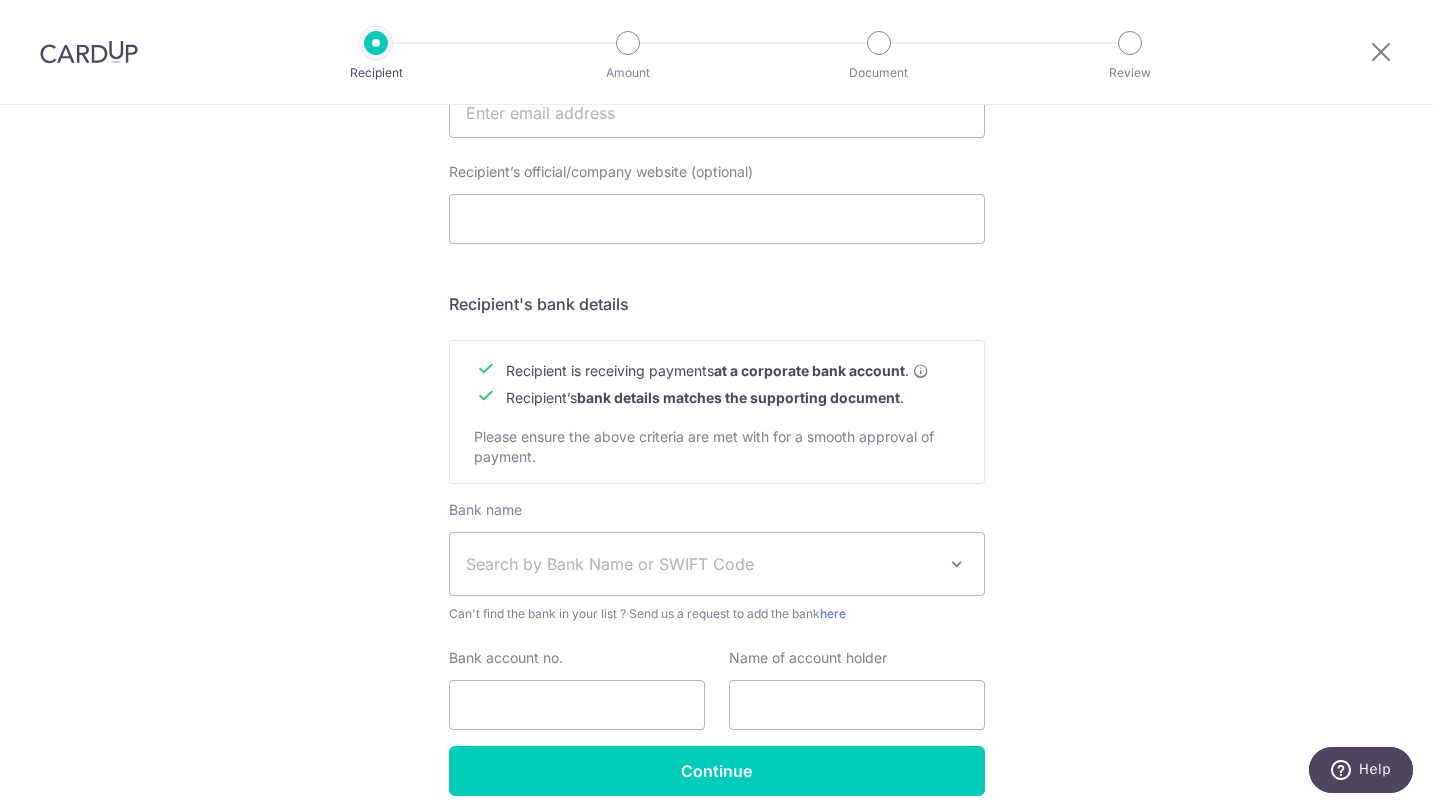 type on "Lemonfridge studio pte. ltd." 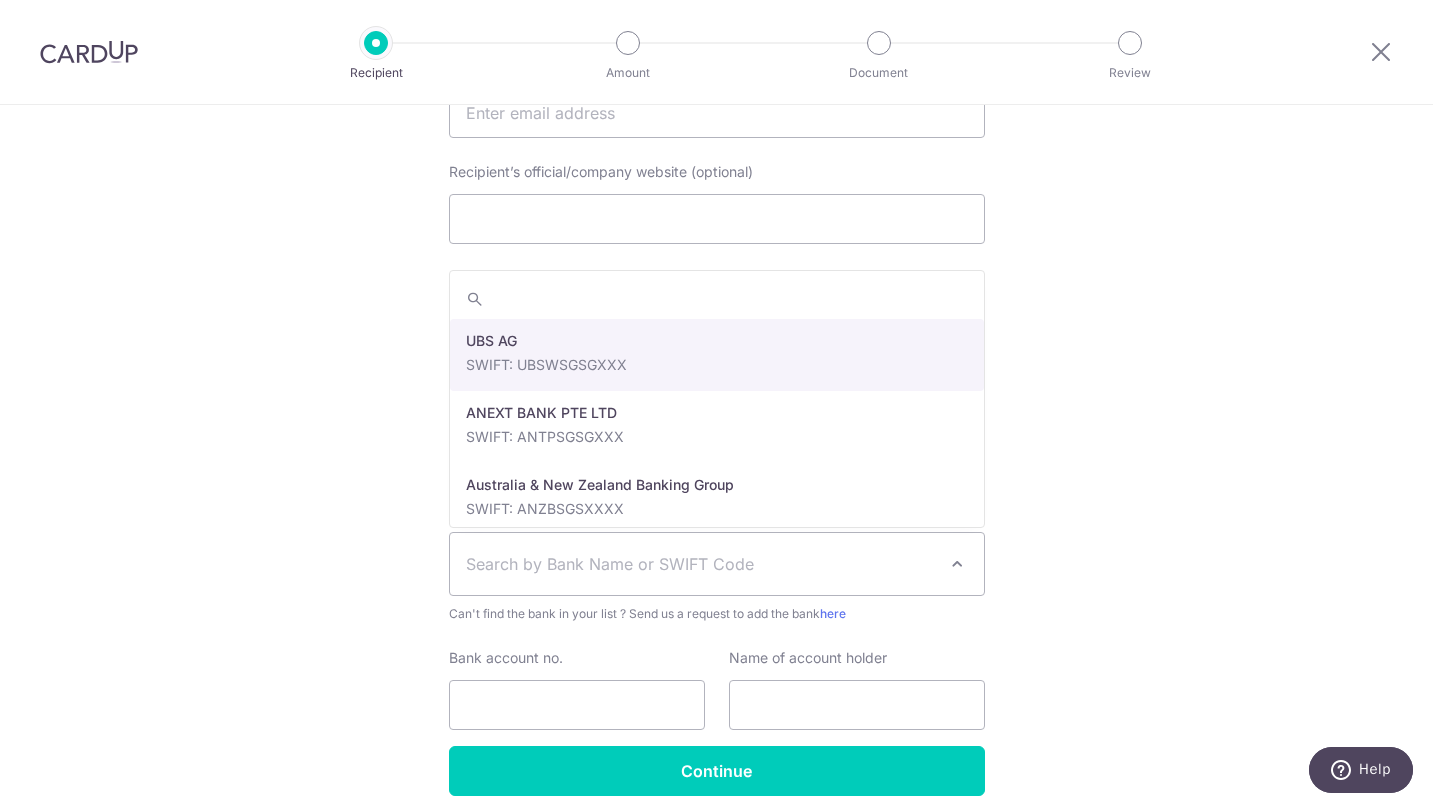 click on "Who would you like to pay?
Your recipient does not need a CardUp account to receive your payments.
Recipient’s company details
Recipient is  receiving payments for home furnishing and/or interior renovation expenses , and  more .
The recipient must be a Singapore-based  business  with a corporate bank account (Payments to personal bank account will not be supported).
Please ensure the above criteria are met with for a smooth approval of payment.
Recipient’s UEN/Business registration no.
201823859R001
Search for your recipient’s UEN  here .
." at bounding box center (716, 138) 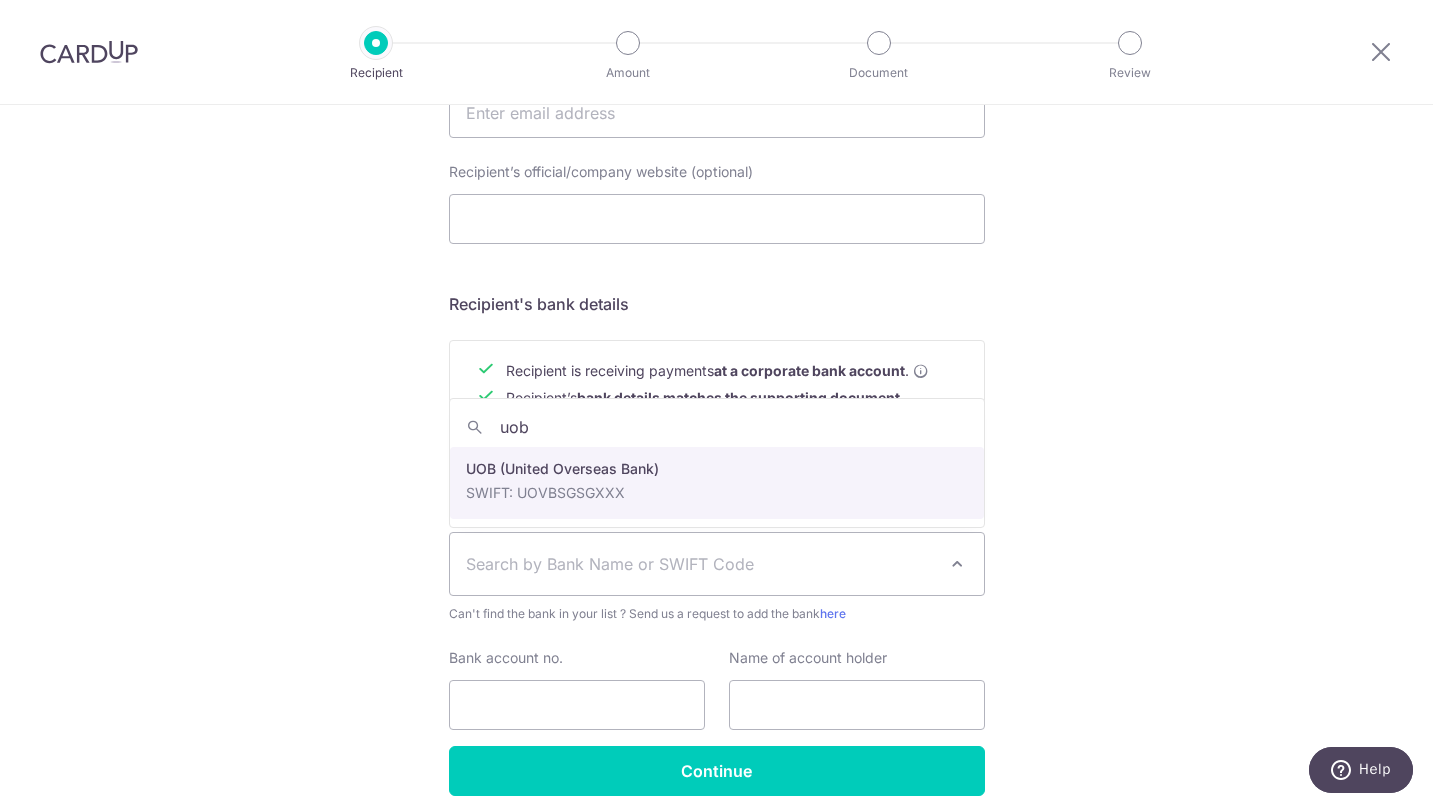 type on "uob" 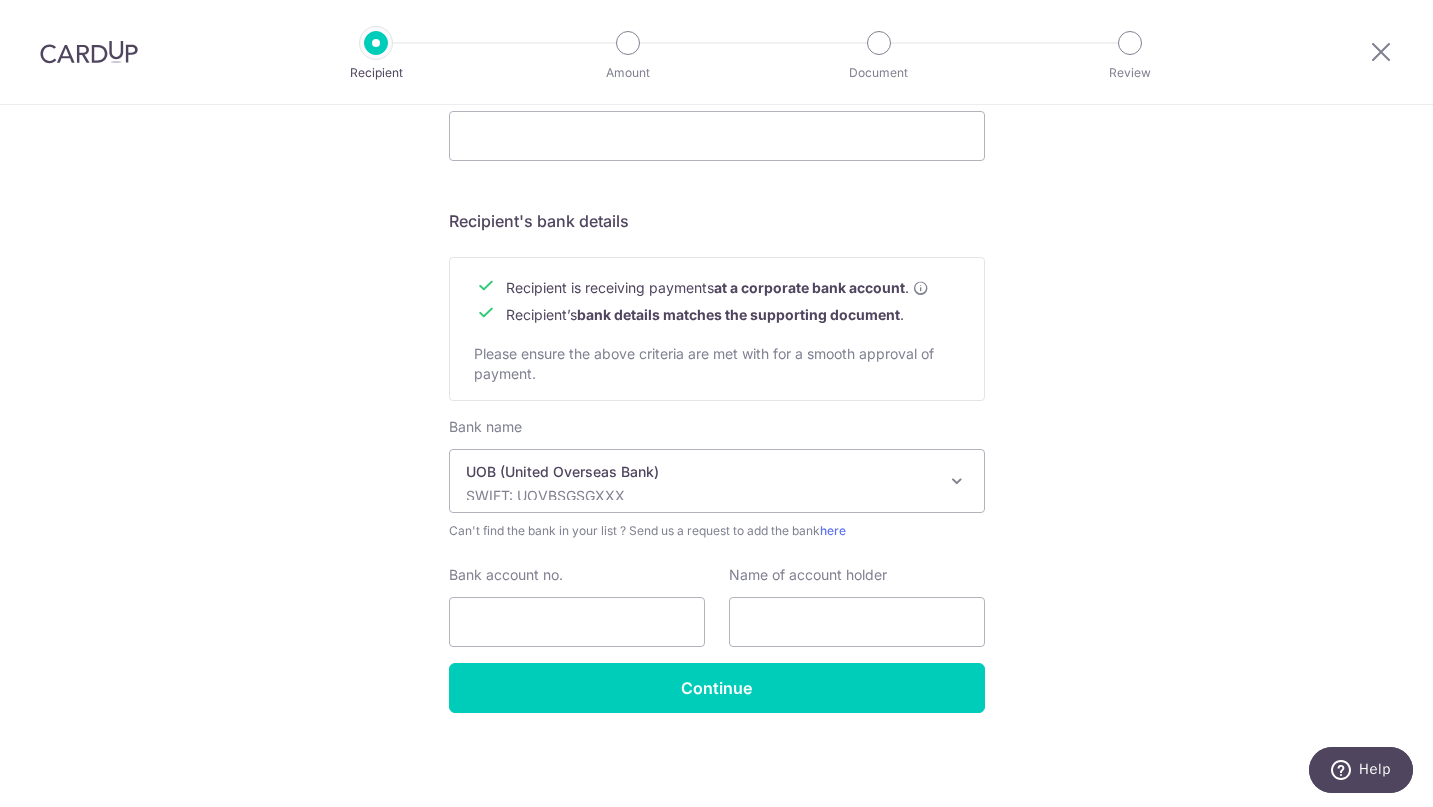 scroll, scrollTop: 802, scrollLeft: 0, axis: vertical 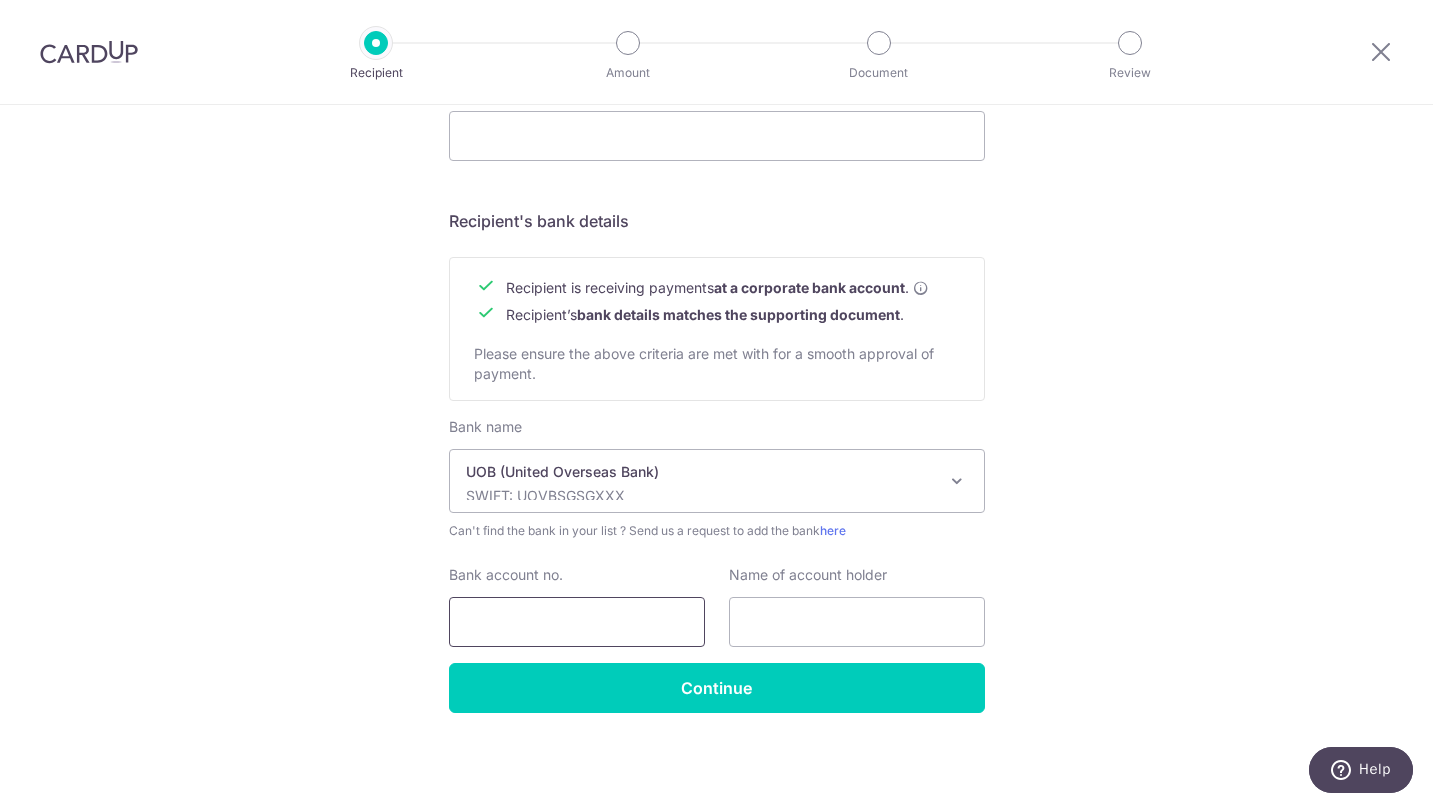 click on "Bank account no." at bounding box center [577, 622] 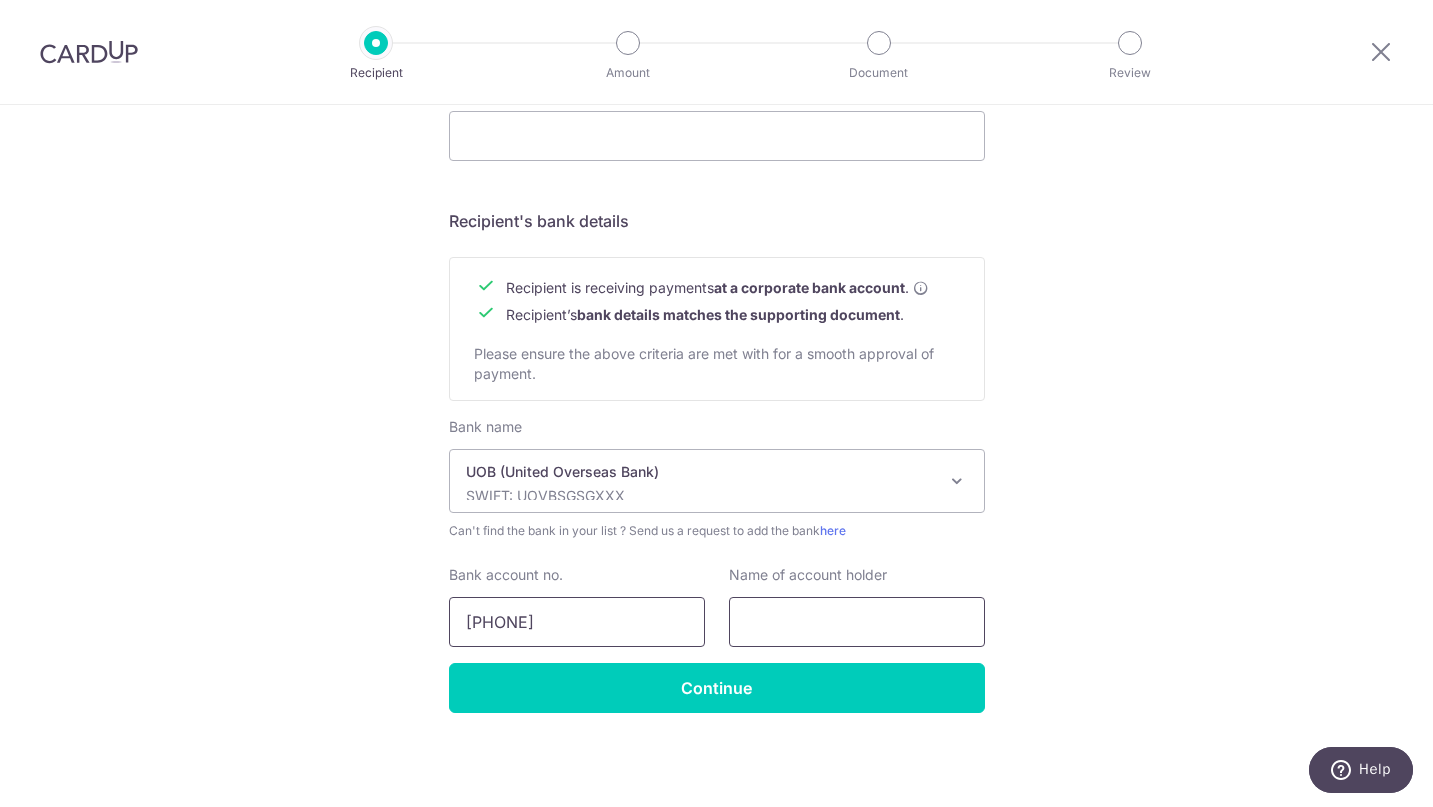 type on "7613298626" 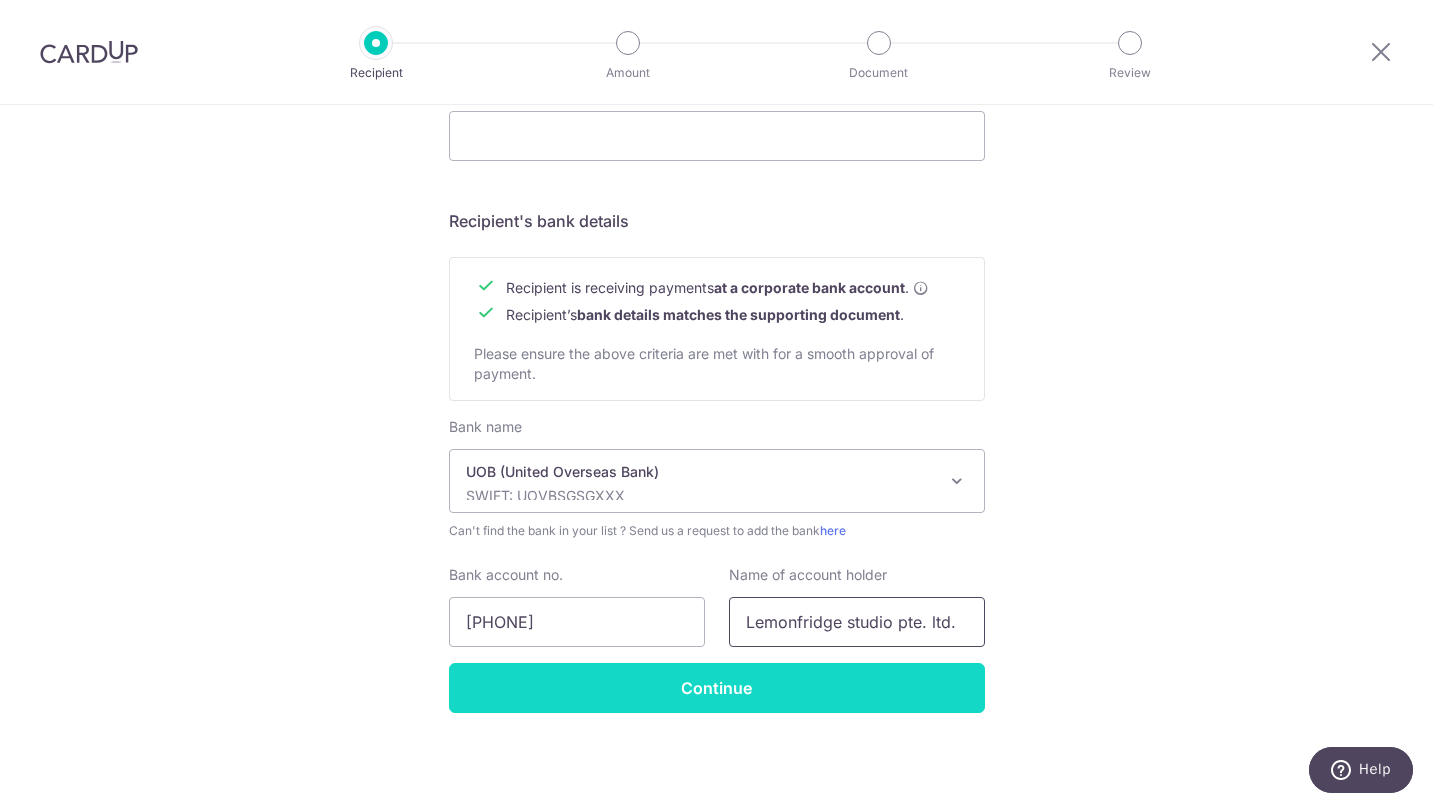 type on "Lemonfridge studio pte ltd" 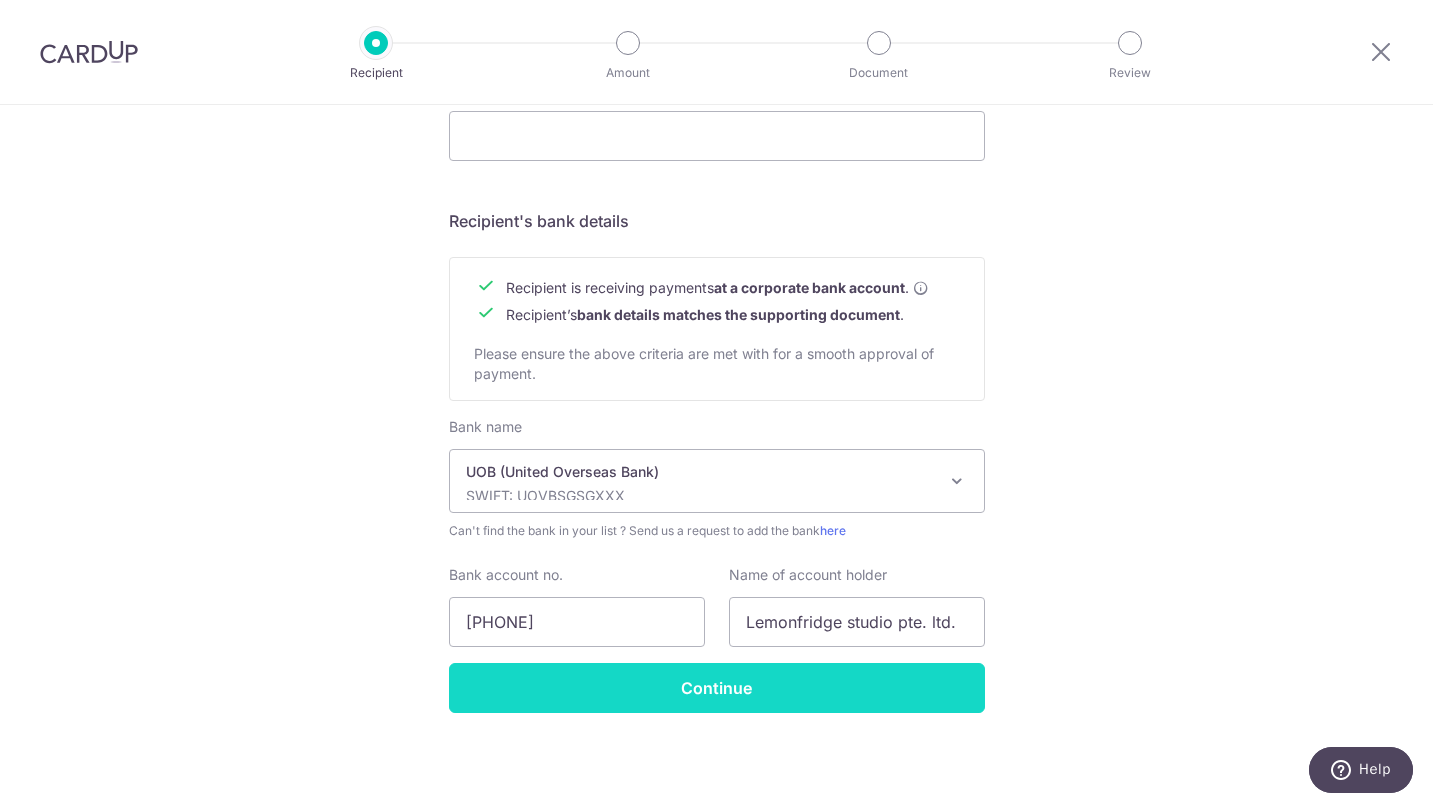 click on "Continue" at bounding box center [717, 688] 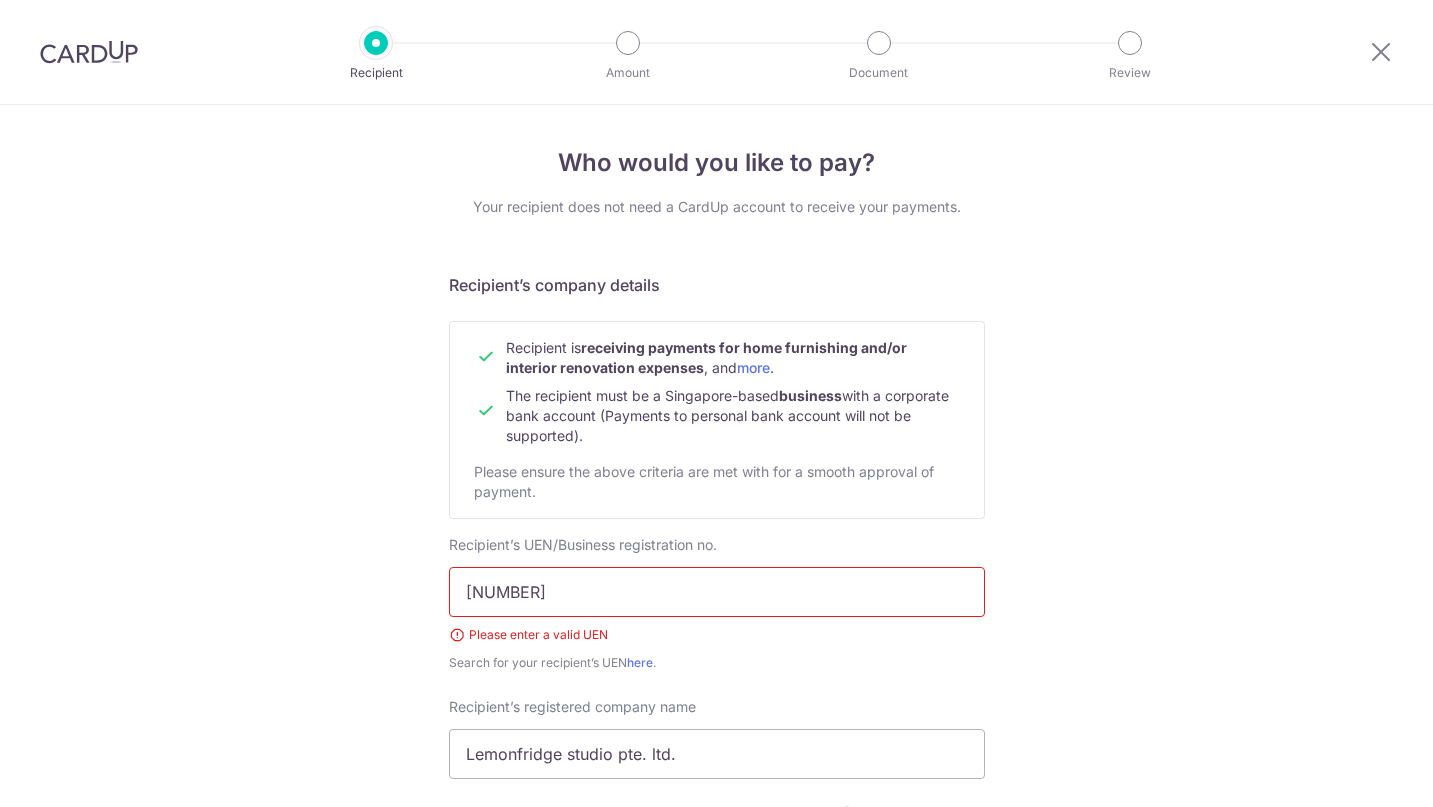 scroll, scrollTop: 0, scrollLeft: 0, axis: both 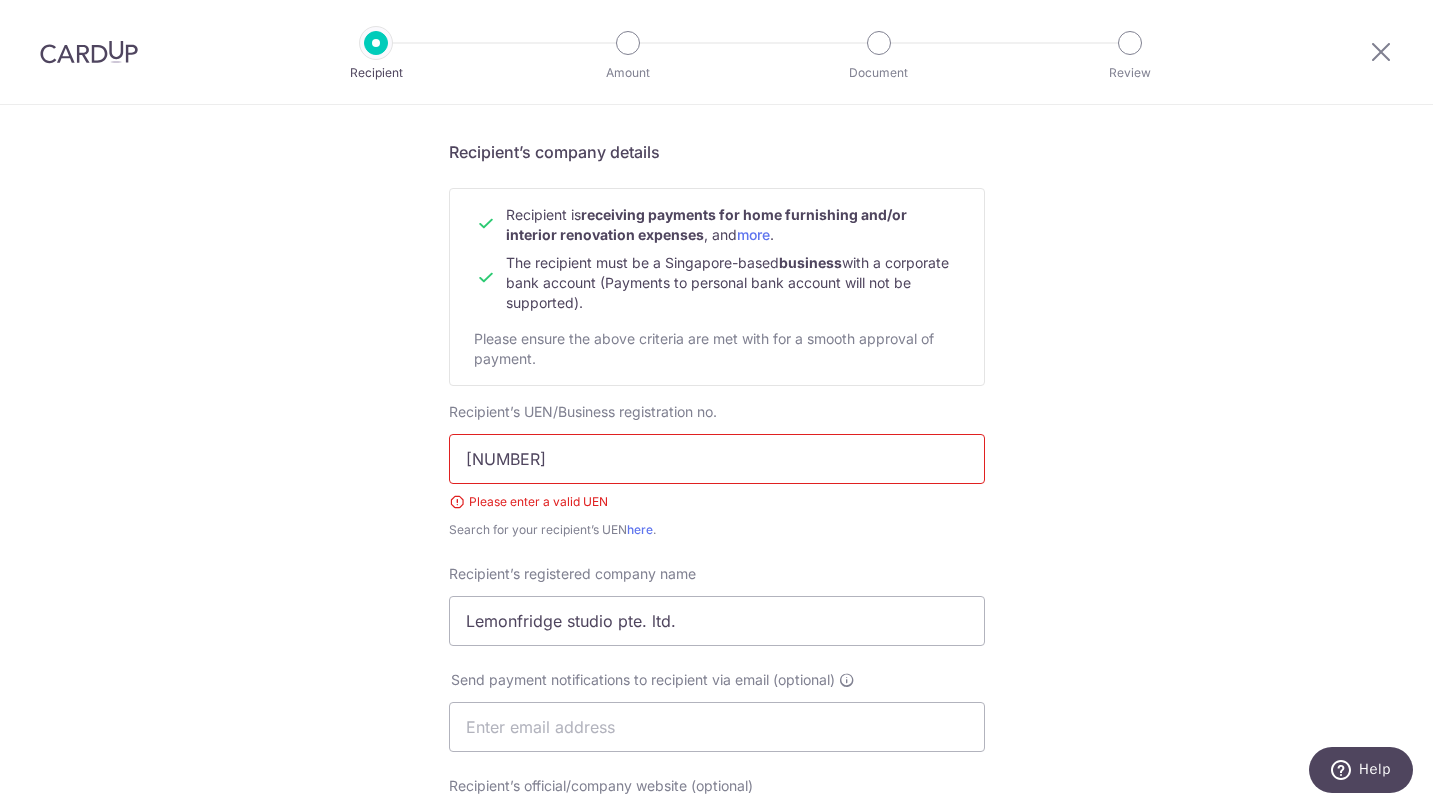 type on "201823859R" 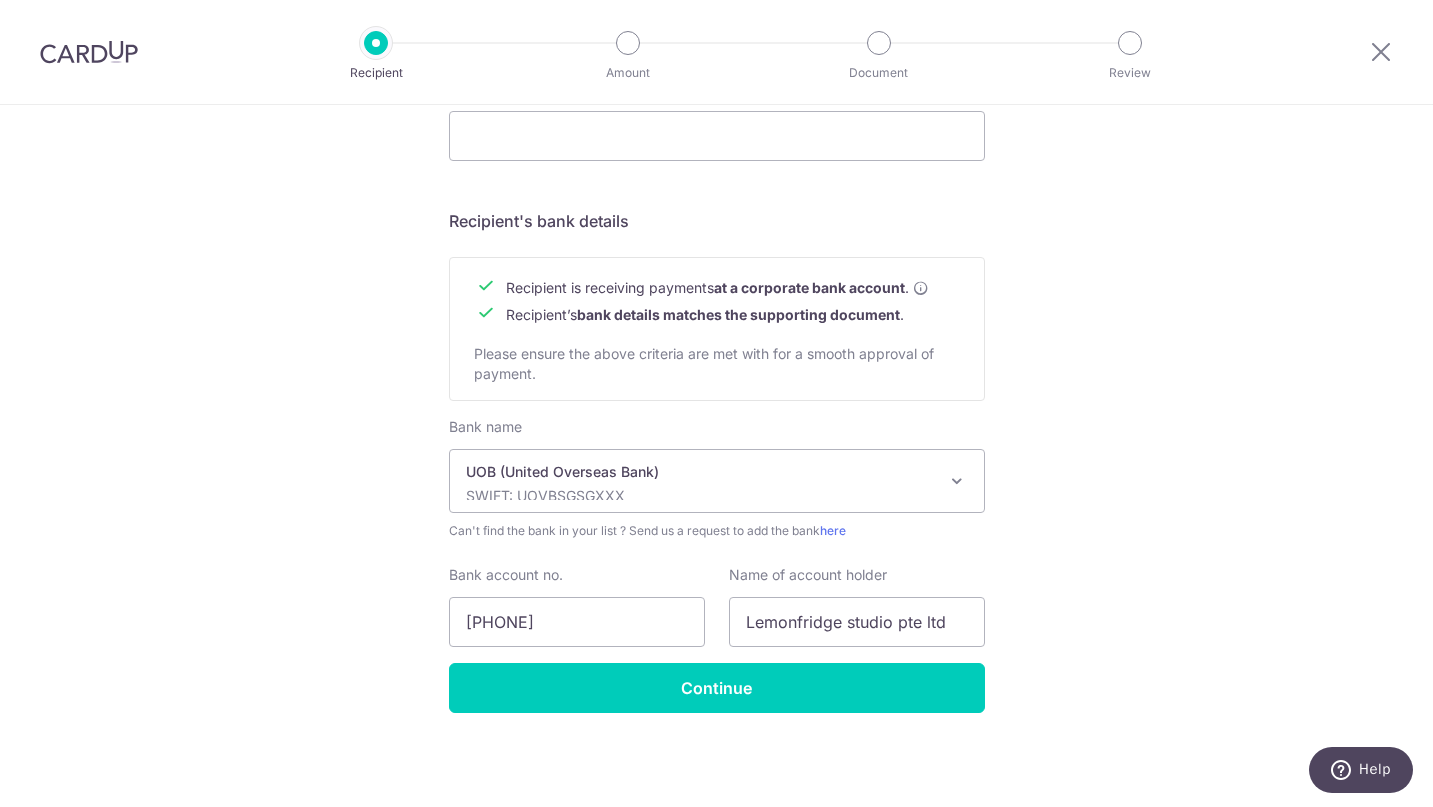 scroll, scrollTop: 828, scrollLeft: 0, axis: vertical 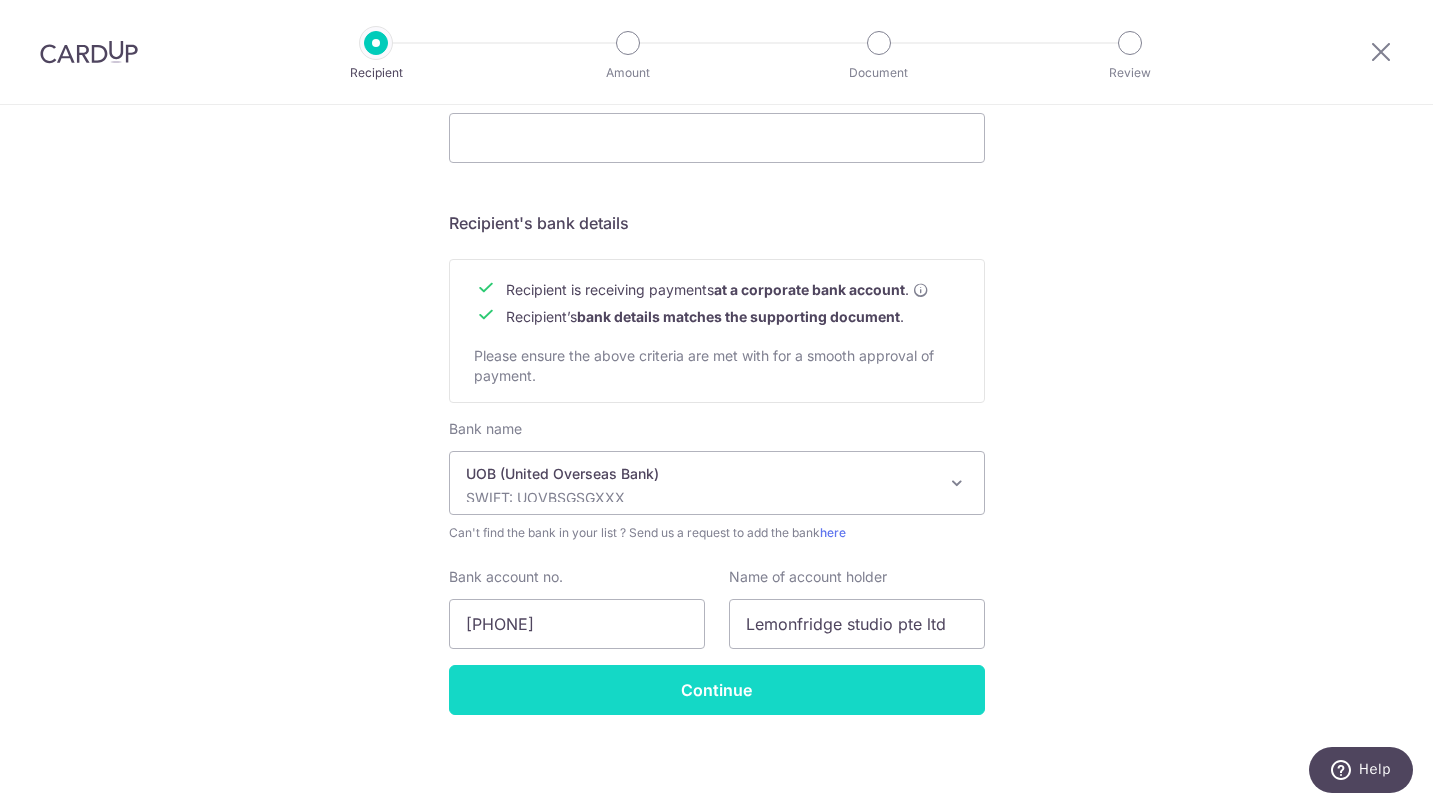 click on "Continue" at bounding box center [717, 690] 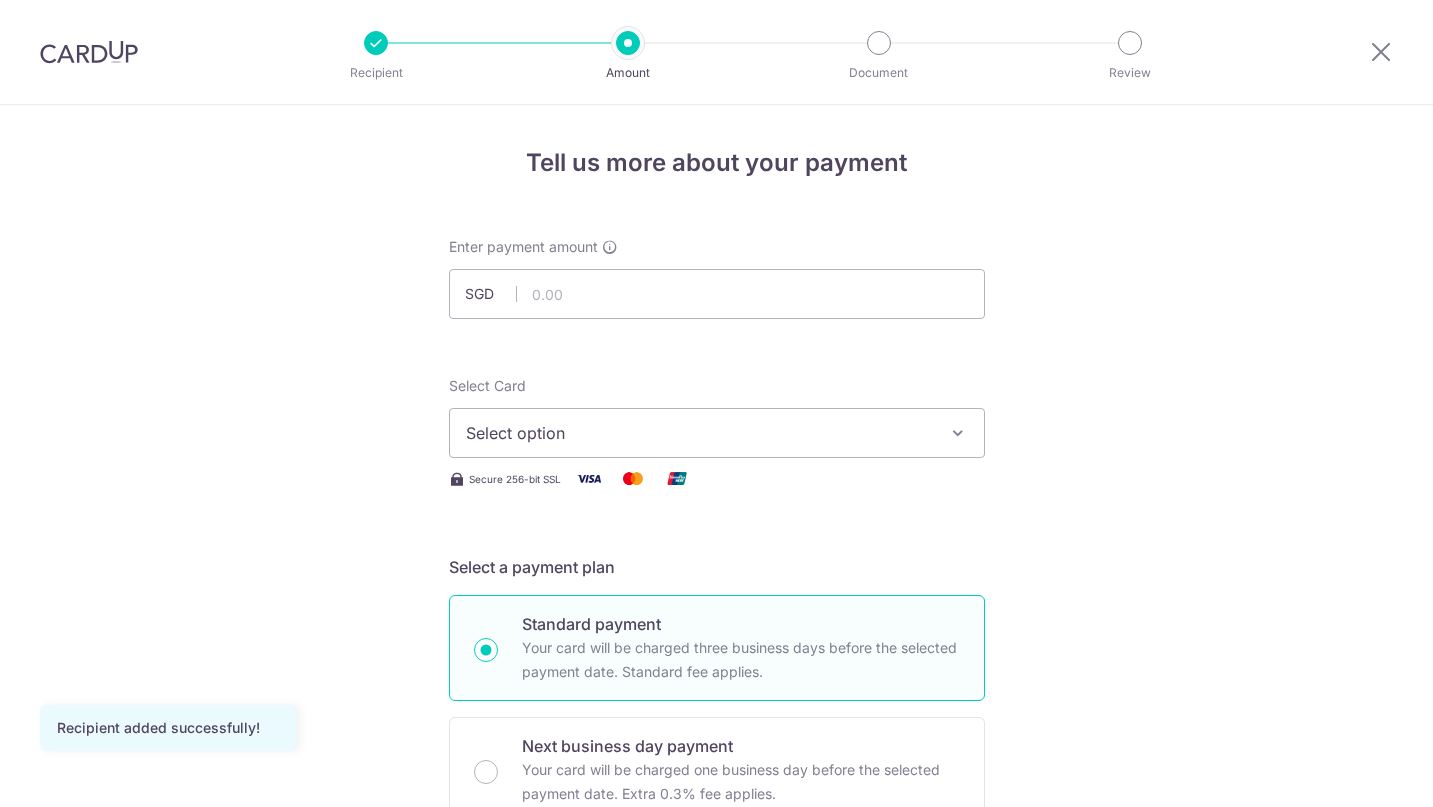 scroll, scrollTop: 0, scrollLeft: 0, axis: both 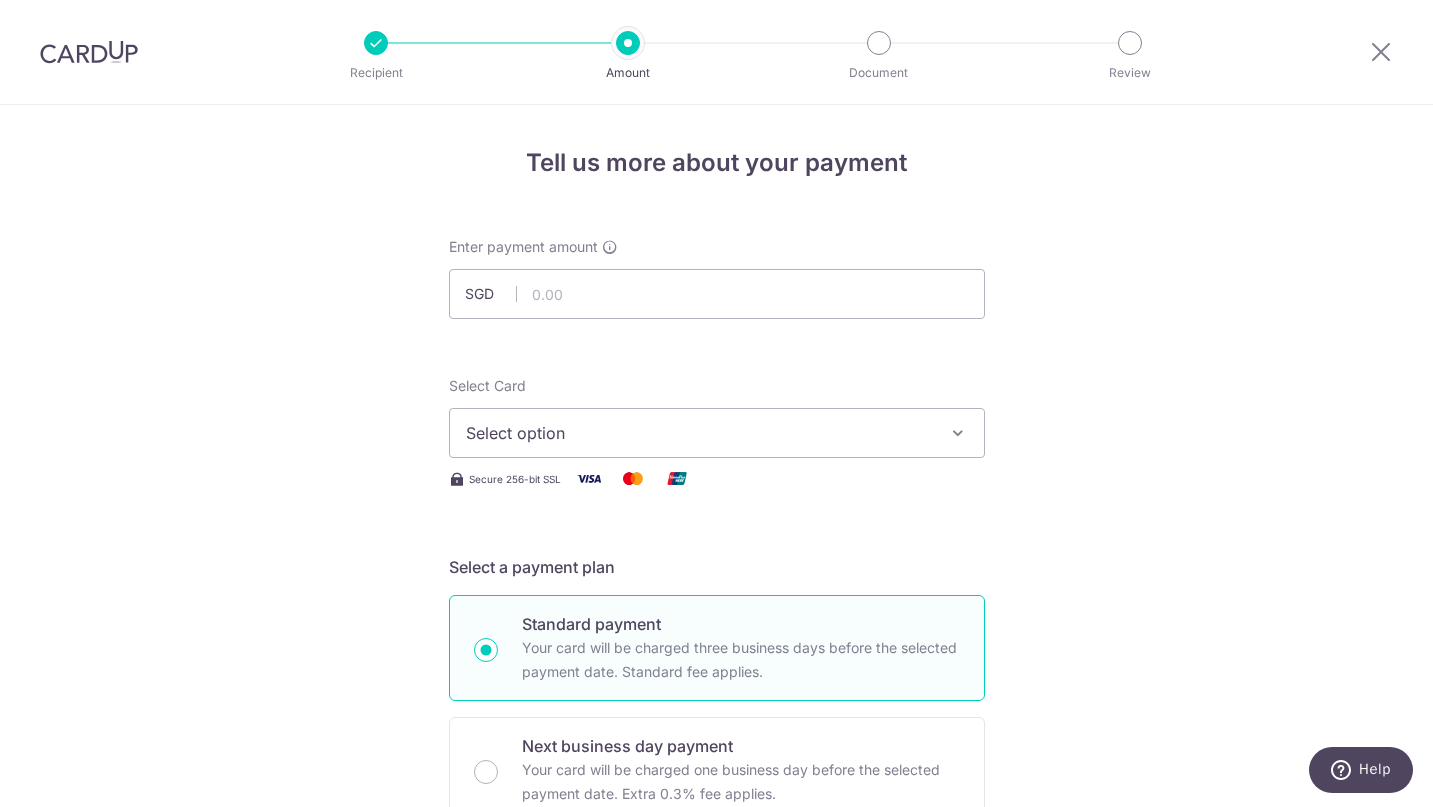 click on "Select option" at bounding box center (717, 433) 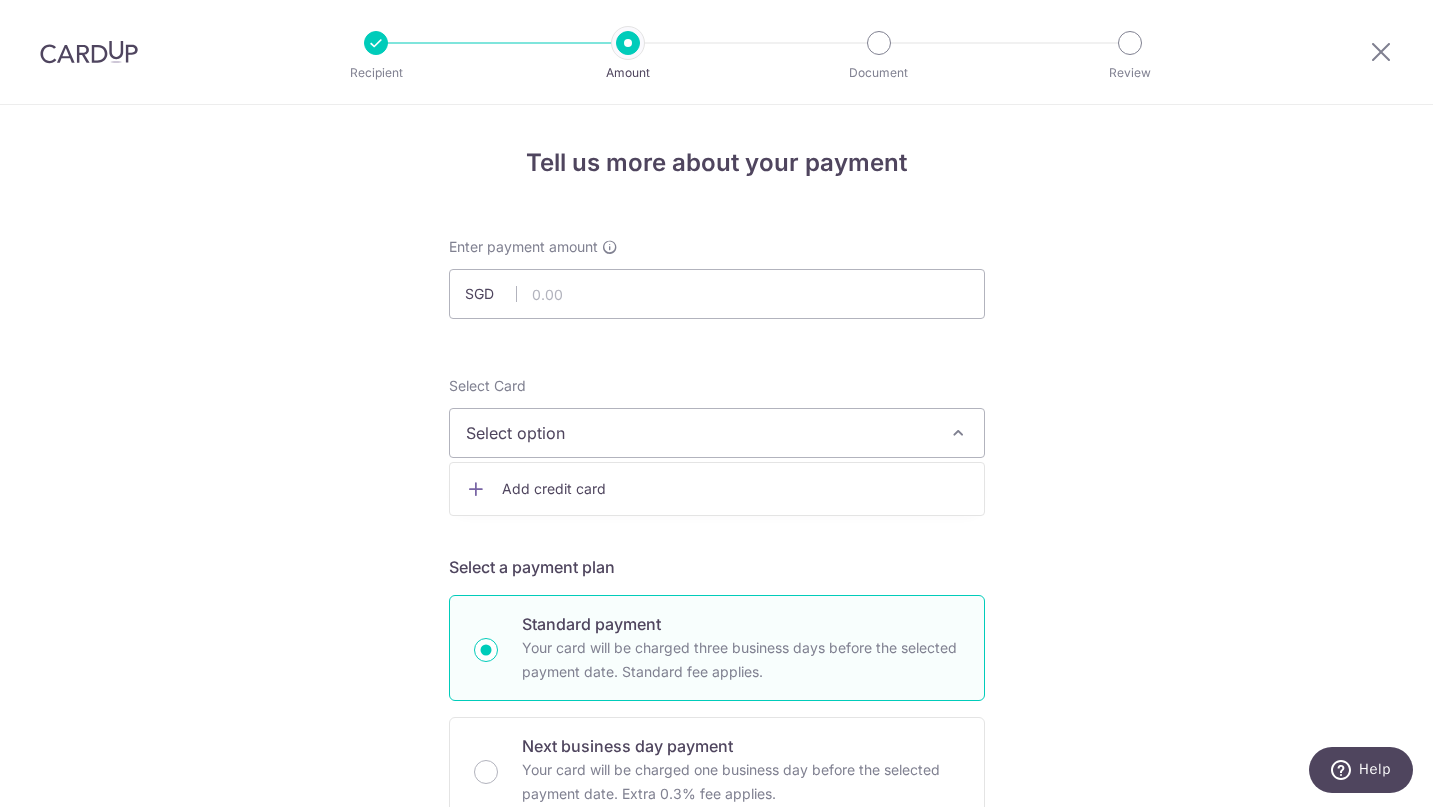 click on "Select option" at bounding box center [717, 433] 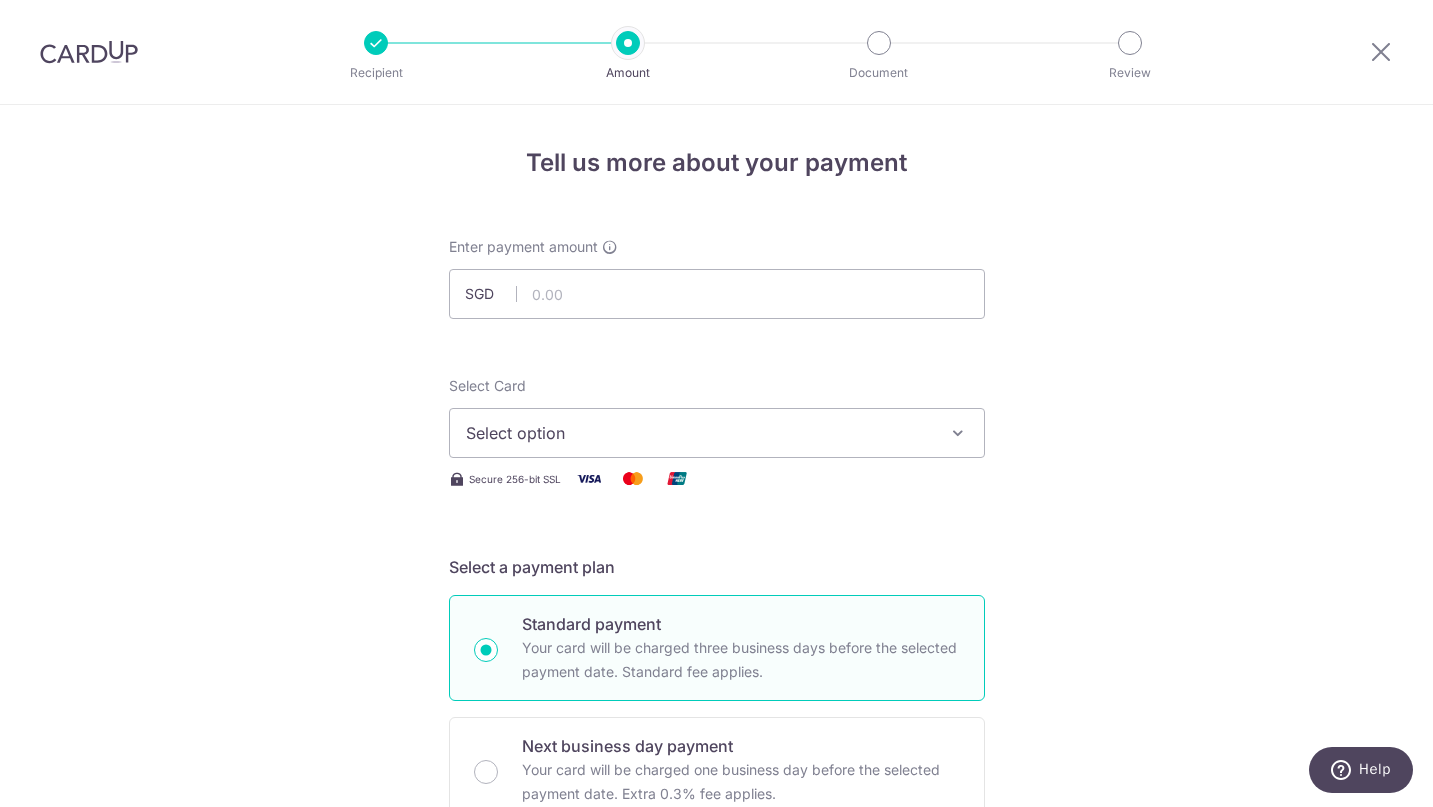 click on "Select option" at bounding box center (717, 433) 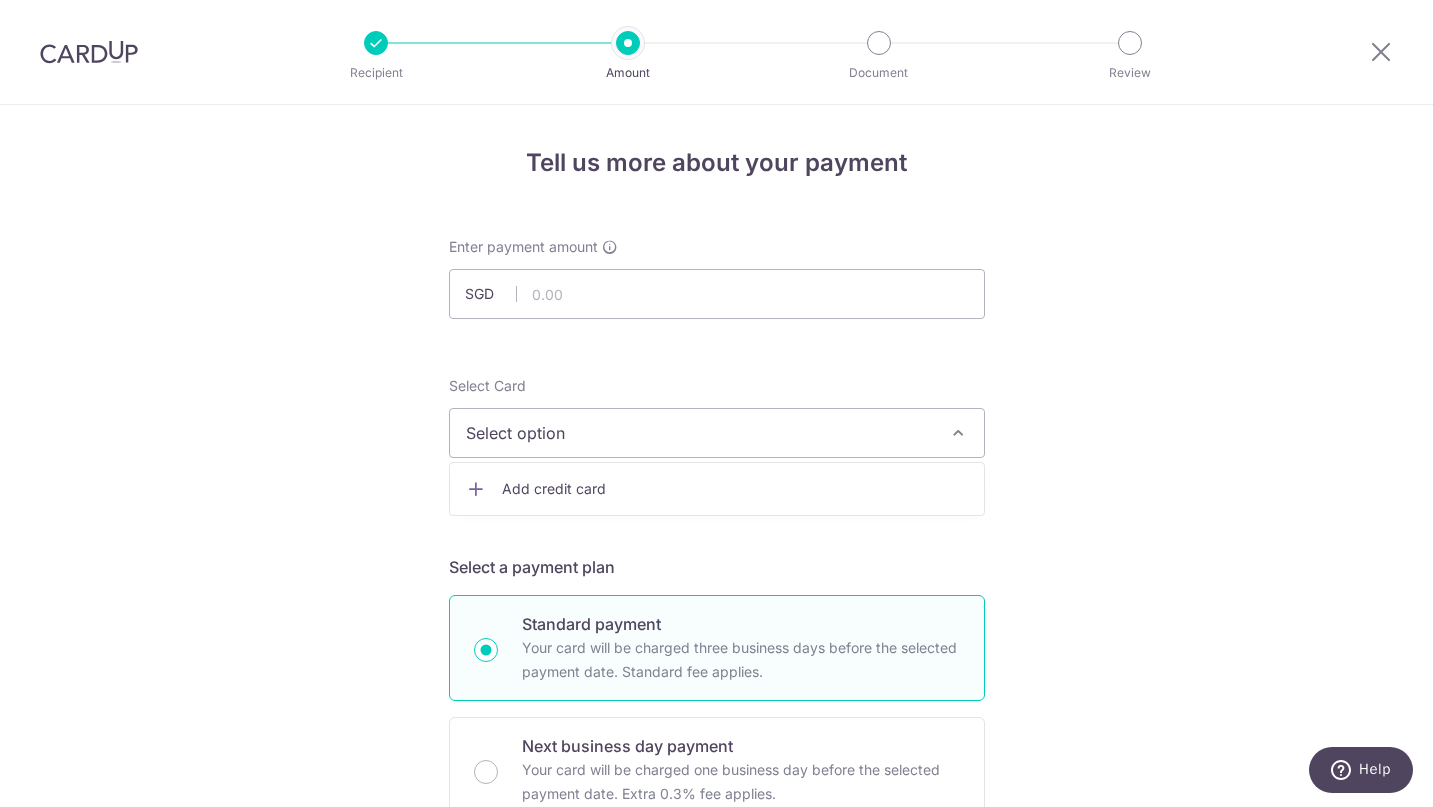 click on "Tell us more about your payment
Enter payment amount
SGD
Recipient added successfully!
Select Card
Select option
Add credit card
Secure 256-bit SSL
Text
New card details
Card
Secure 256-bit SSL" at bounding box center [716, 1076] 